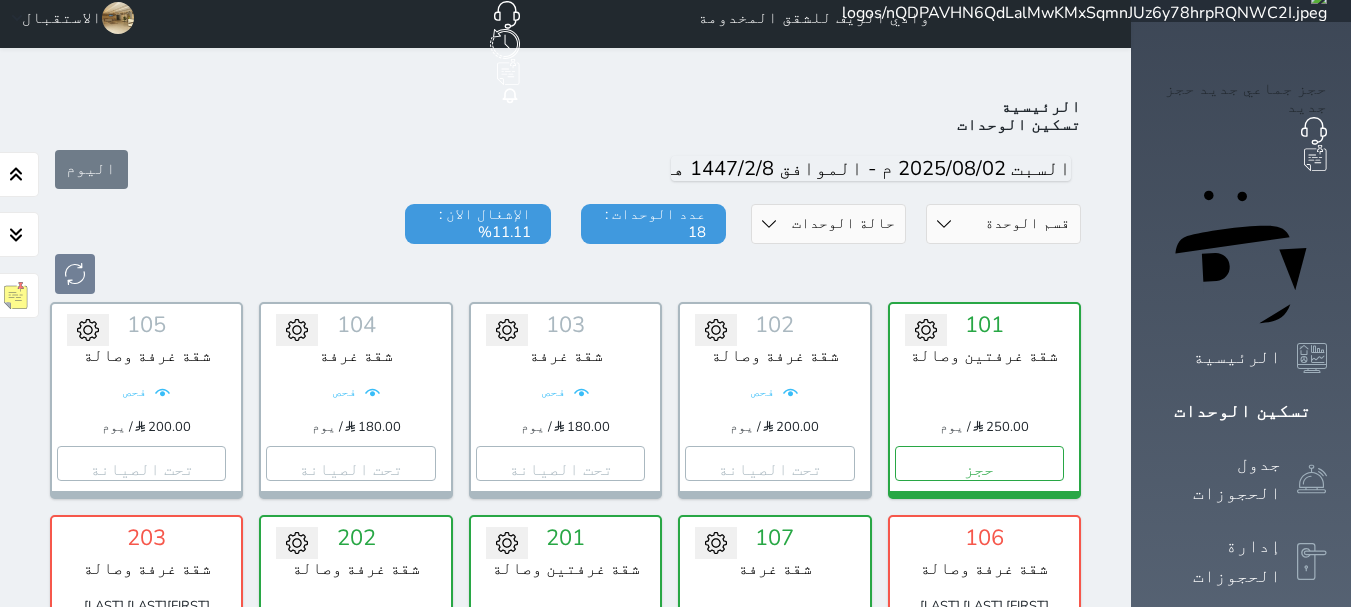 scroll, scrollTop: 0, scrollLeft: 0, axis: both 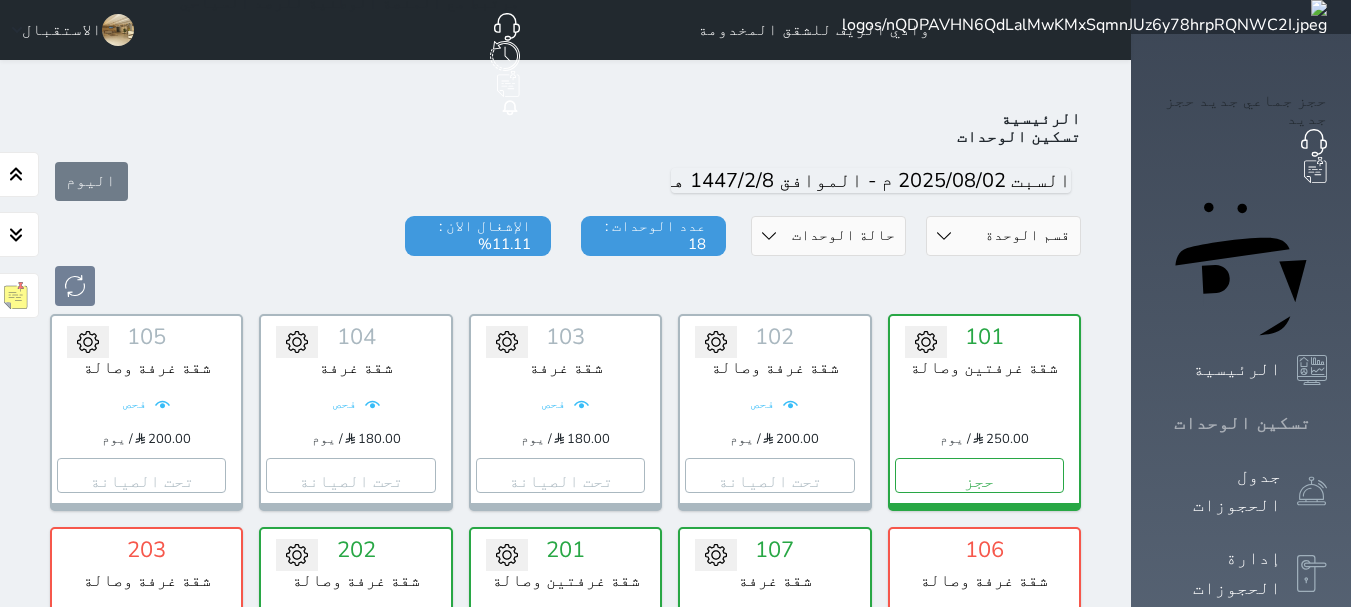 click 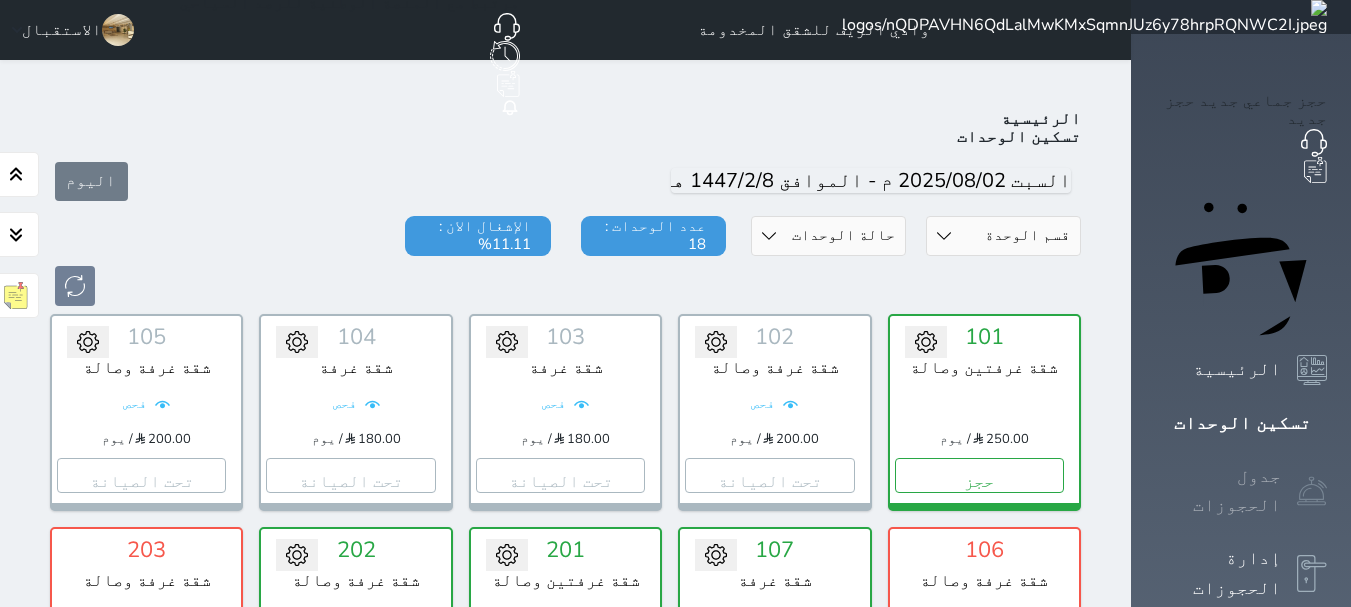 click 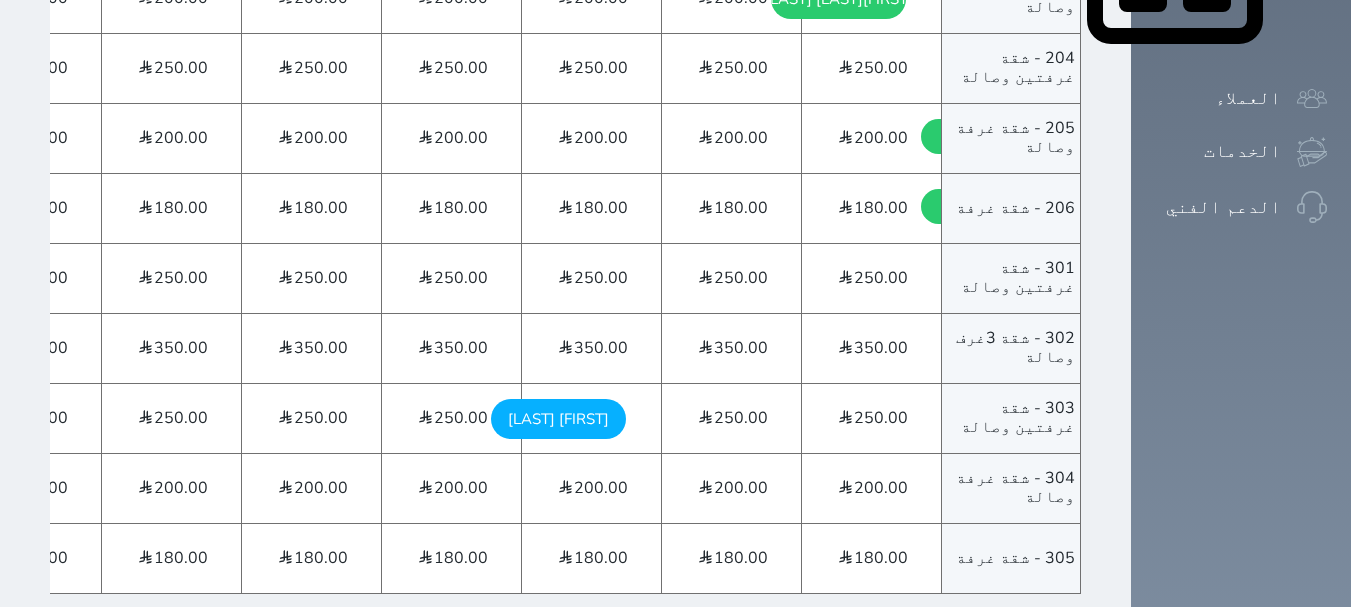 scroll, scrollTop: 1082, scrollLeft: 0, axis: vertical 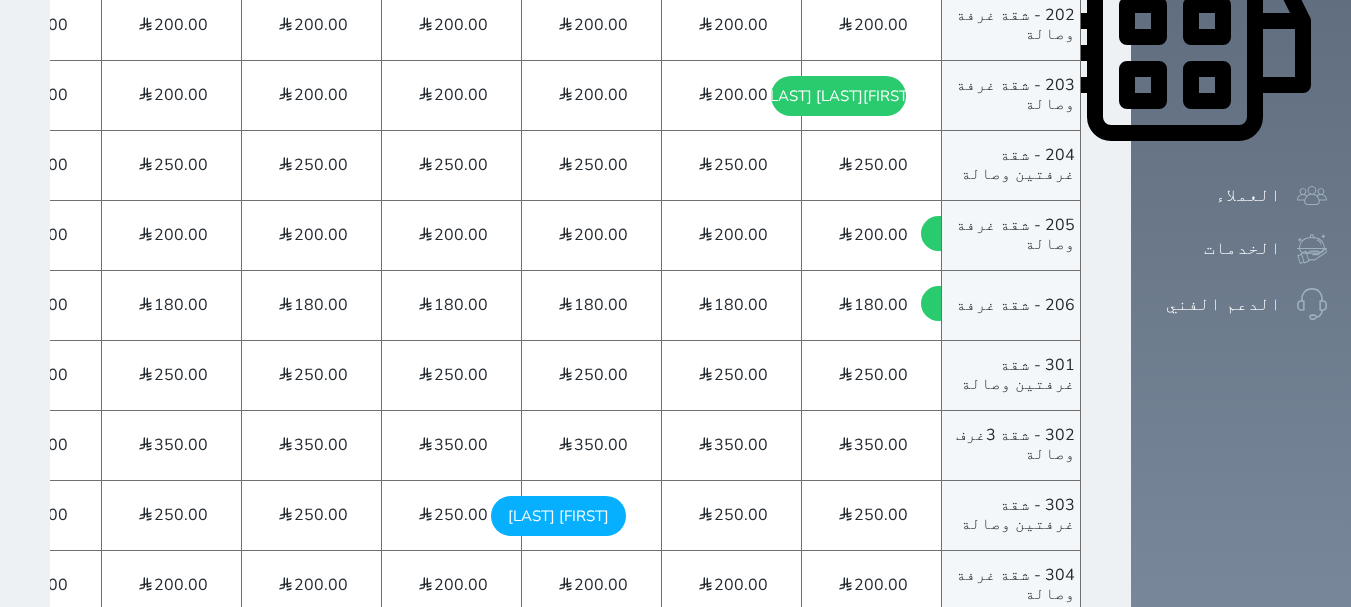 click on "[FIRST] [LAST]
[DAY] - [DATE]" at bounding box center (558, 516) 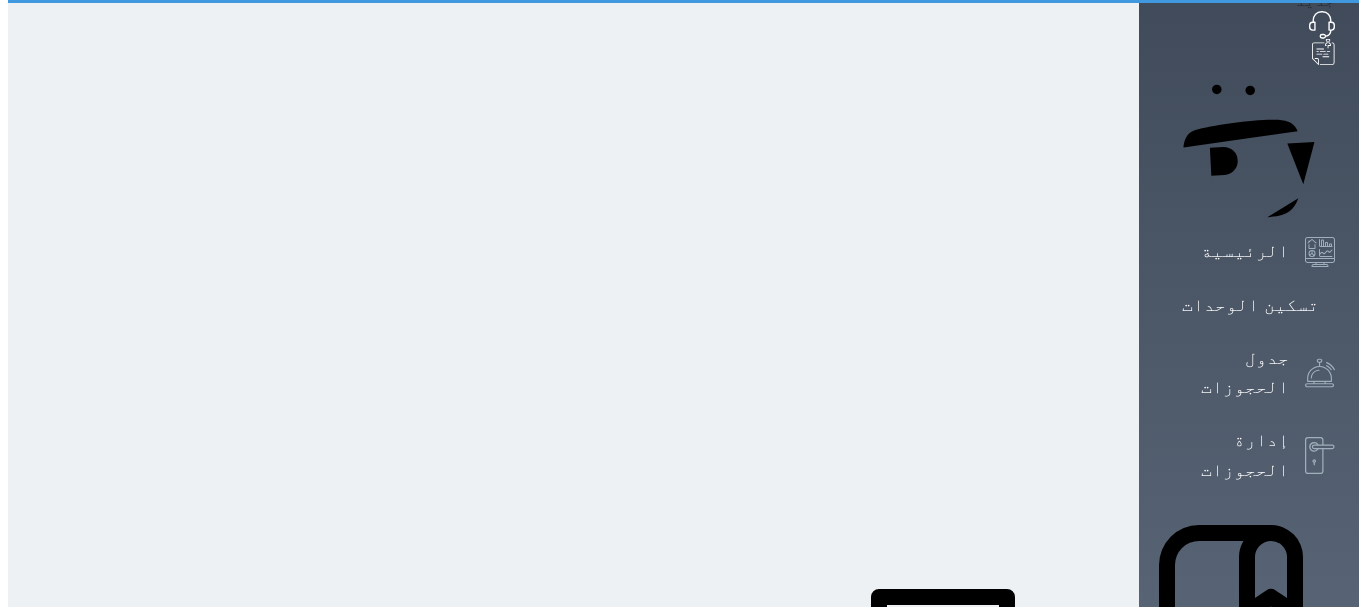 scroll, scrollTop: 0, scrollLeft: 0, axis: both 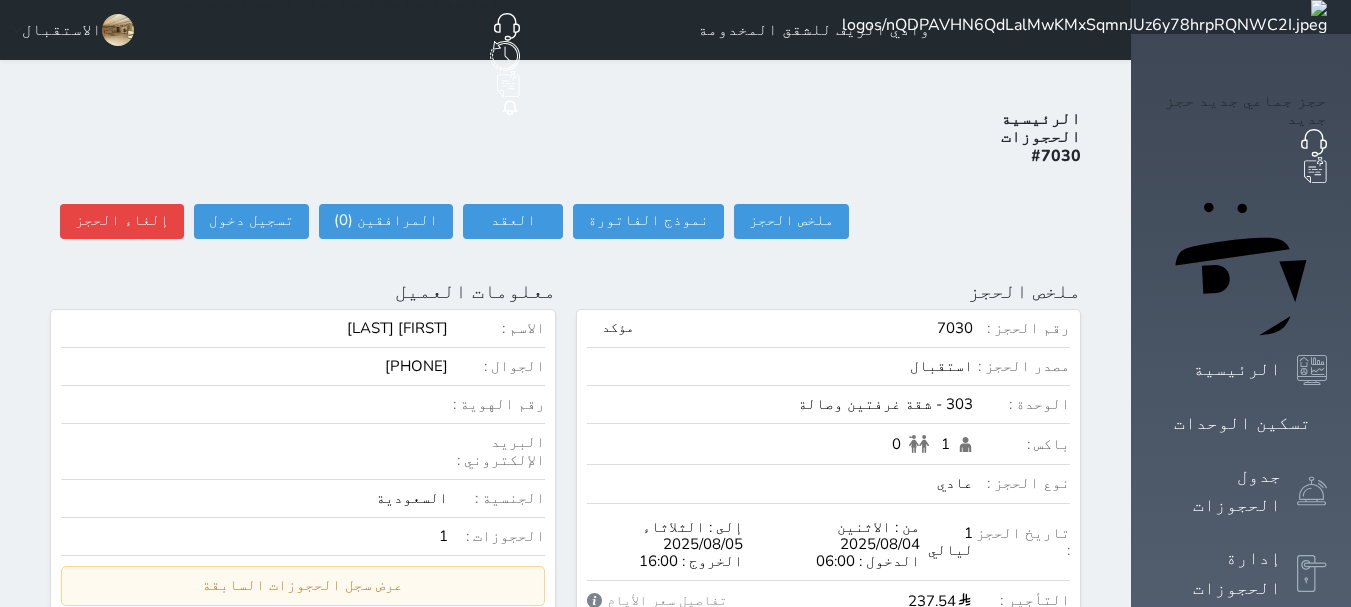 select 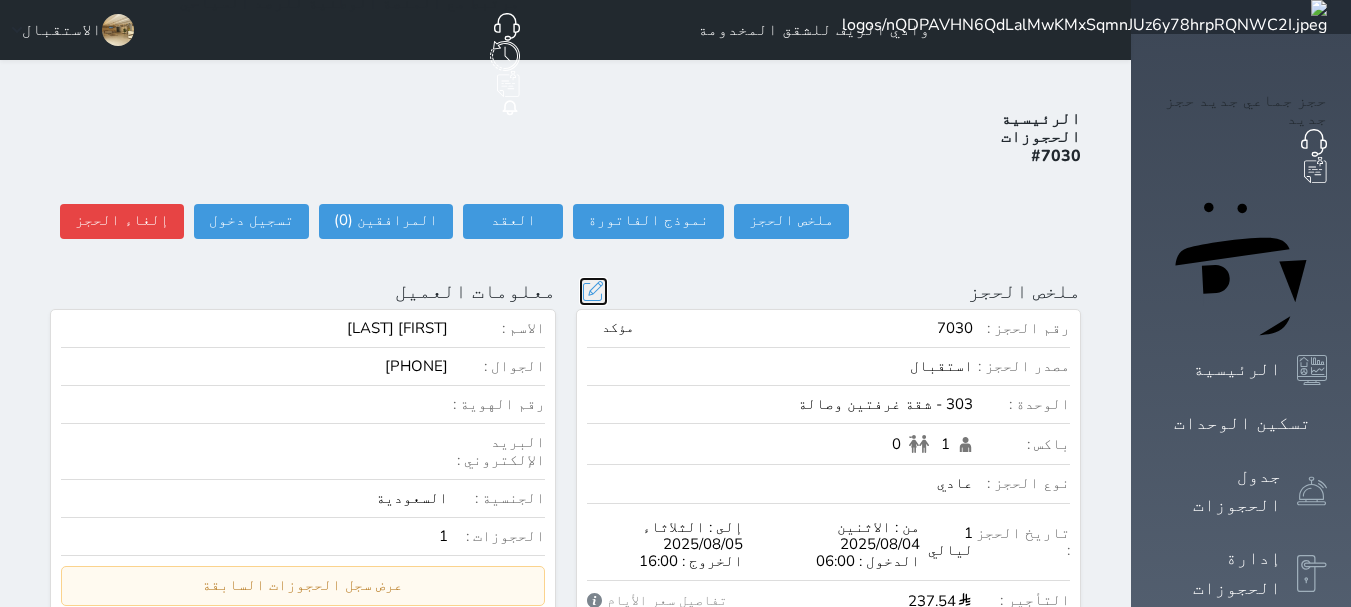 click at bounding box center (593, 291) 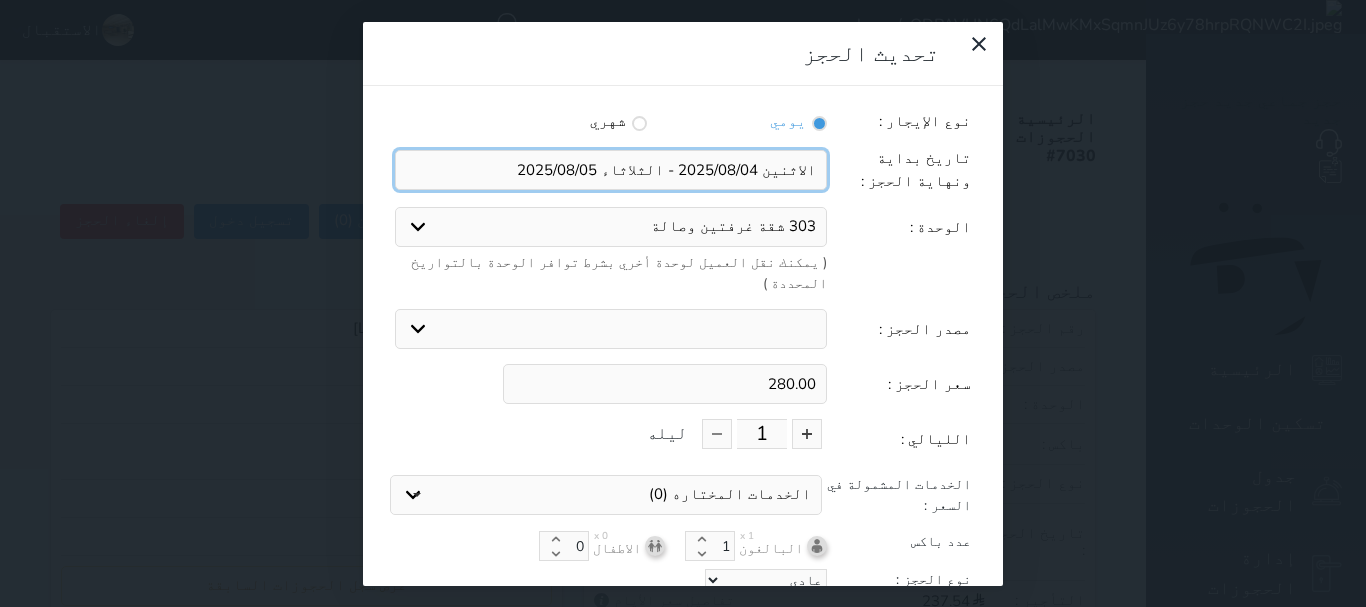 click at bounding box center (611, 170) 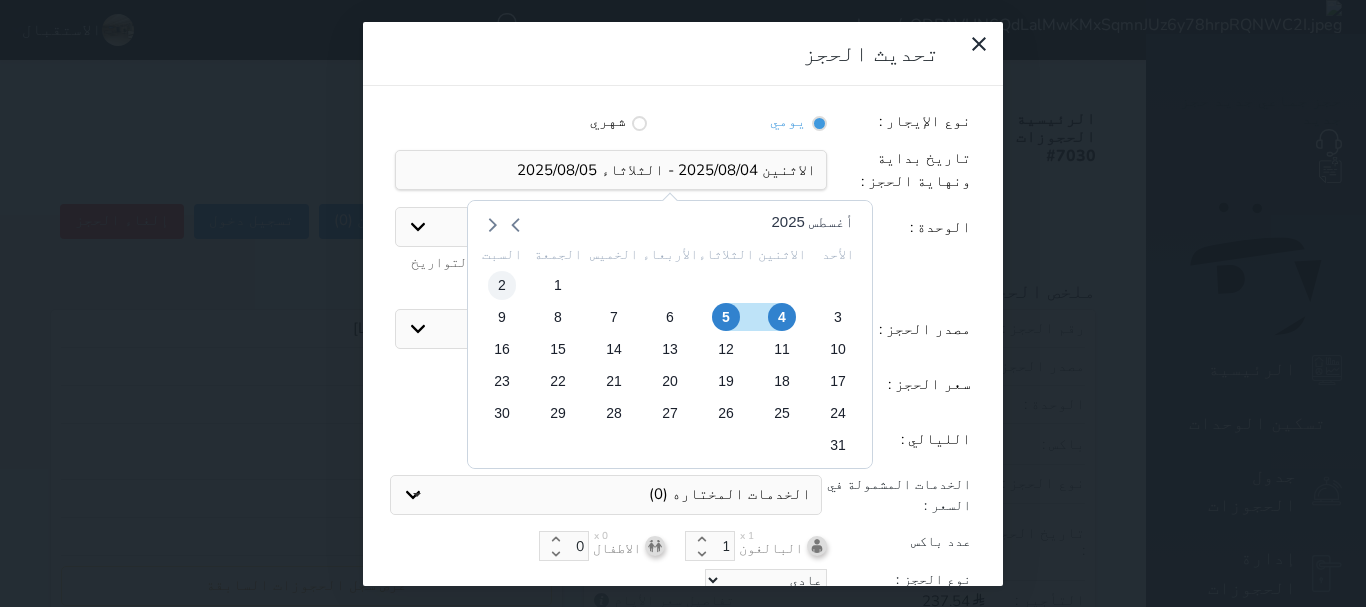 click on "2" at bounding box center (502, 285) 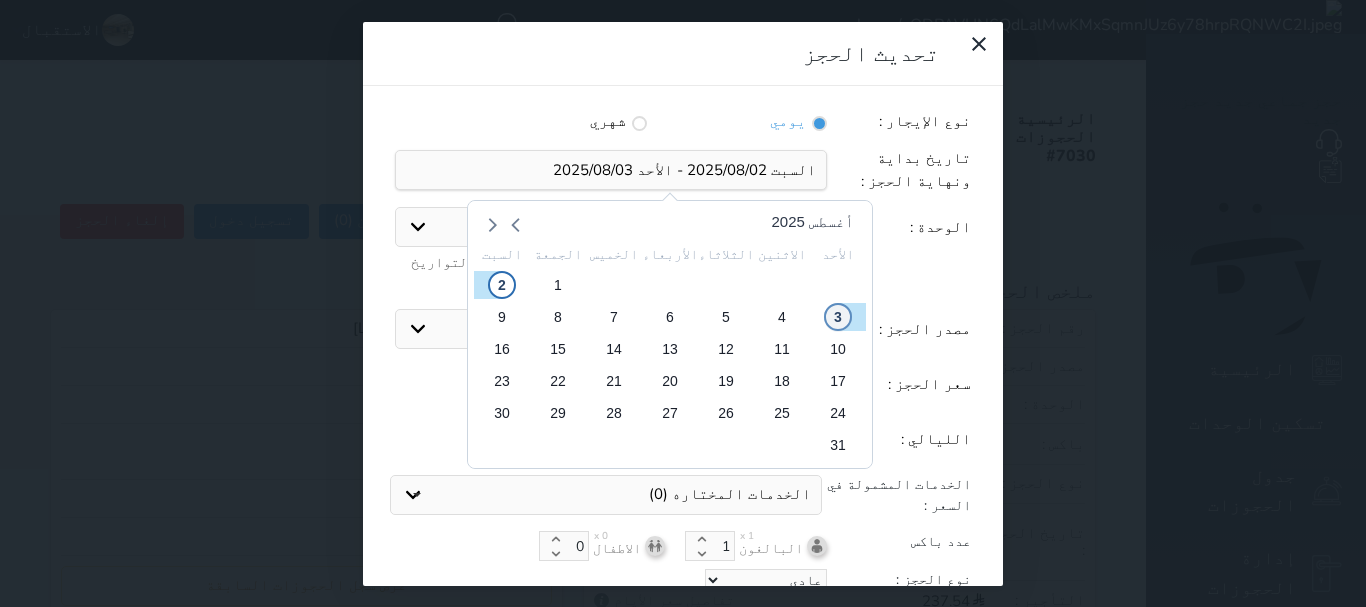 click on "3" at bounding box center [838, 317] 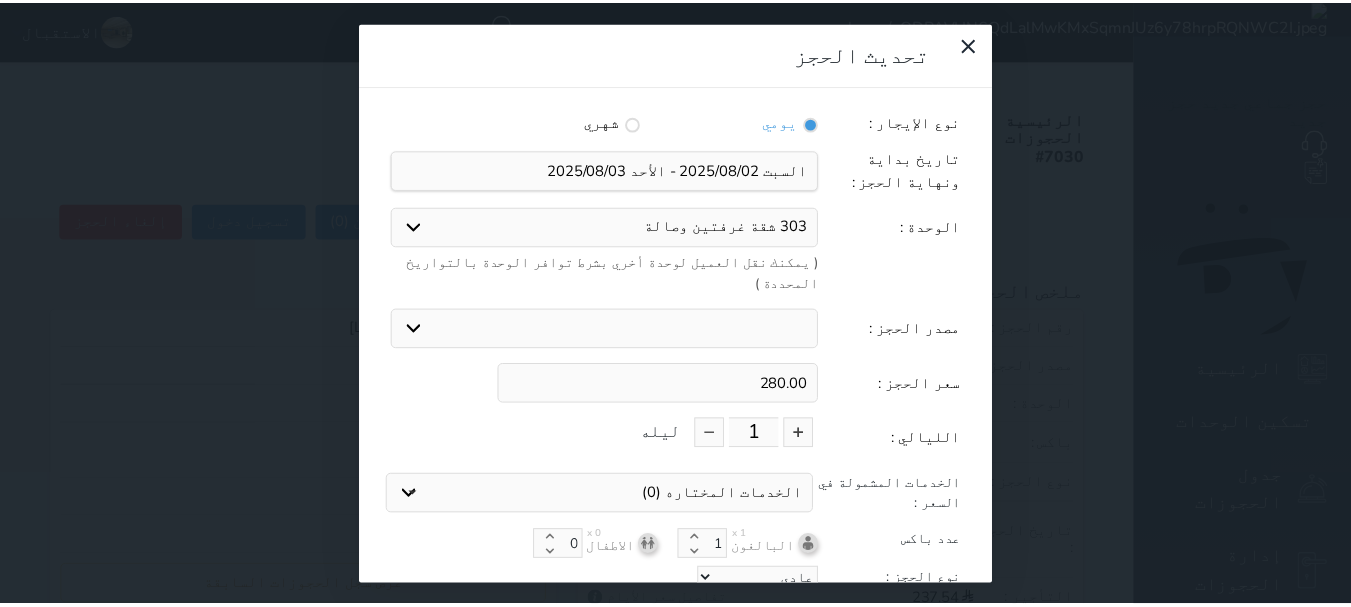 scroll, scrollTop: 45, scrollLeft: 0, axis: vertical 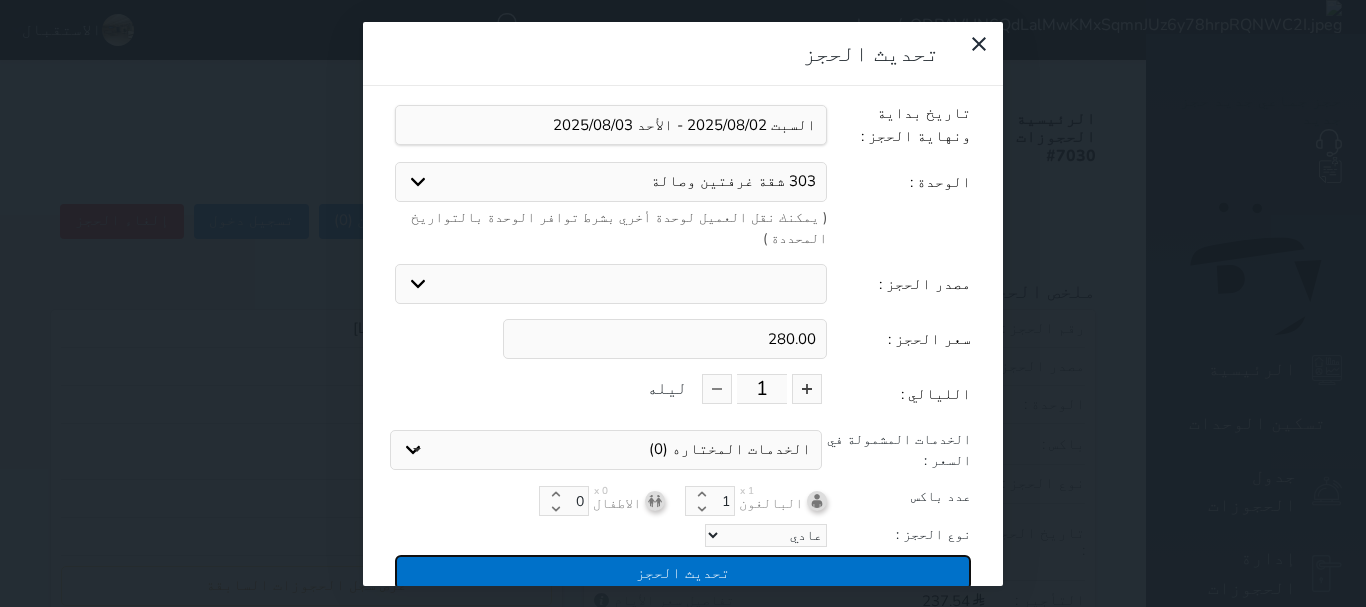 click on "تحديث الحجز" at bounding box center [683, 572] 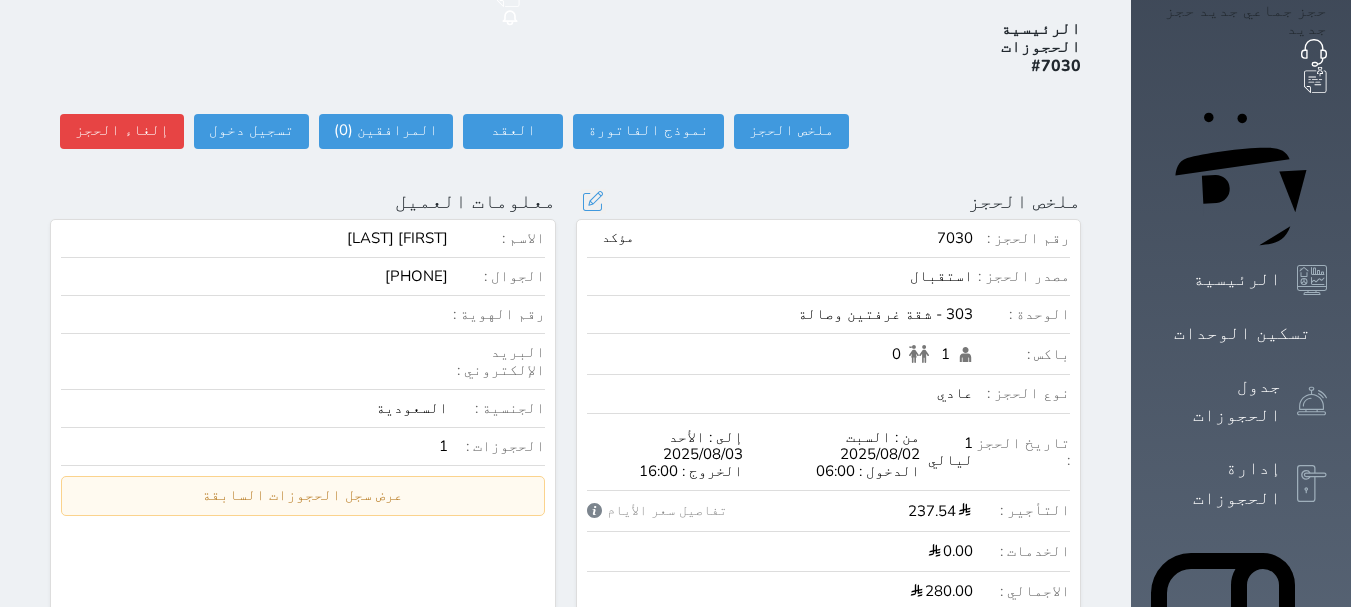 scroll, scrollTop: 0, scrollLeft: 0, axis: both 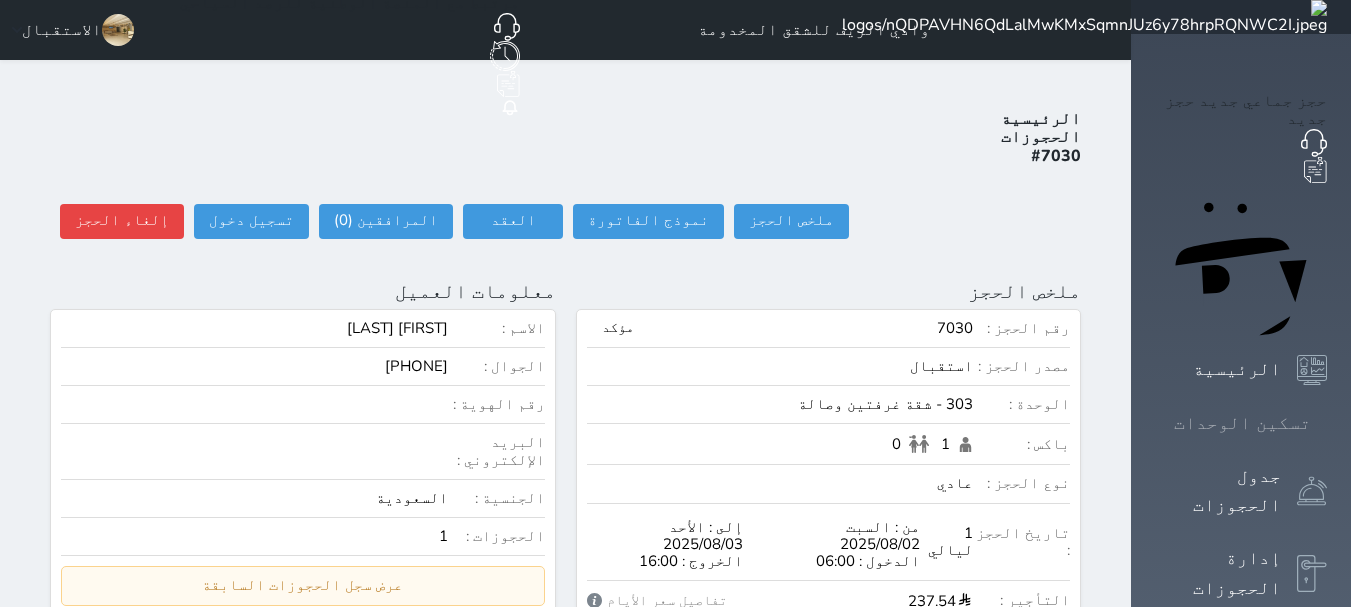 click 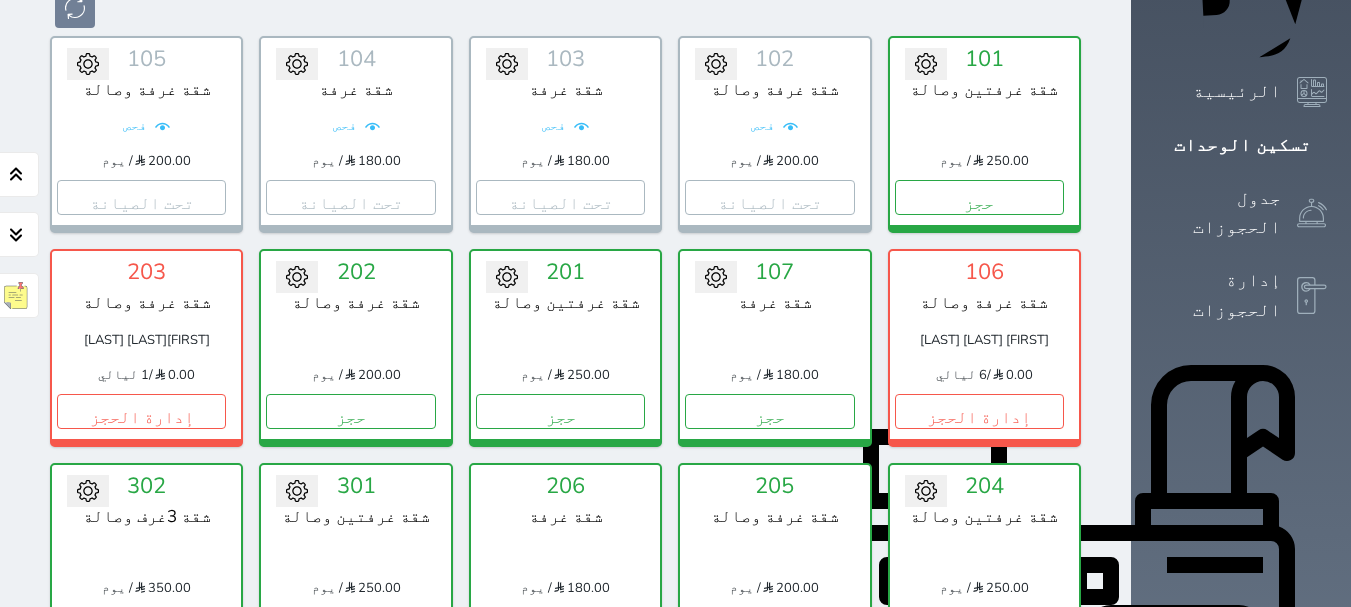 scroll, scrollTop: 378, scrollLeft: 0, axis: vertical 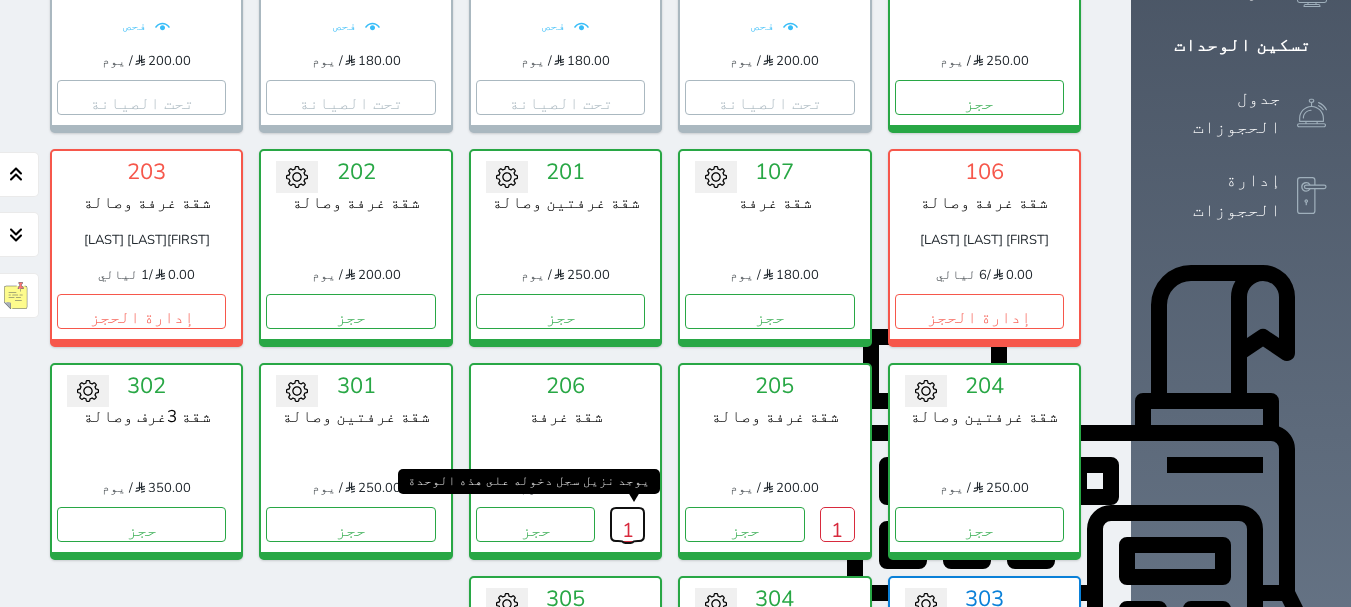 click on "1" at bounding box center [627, 524] 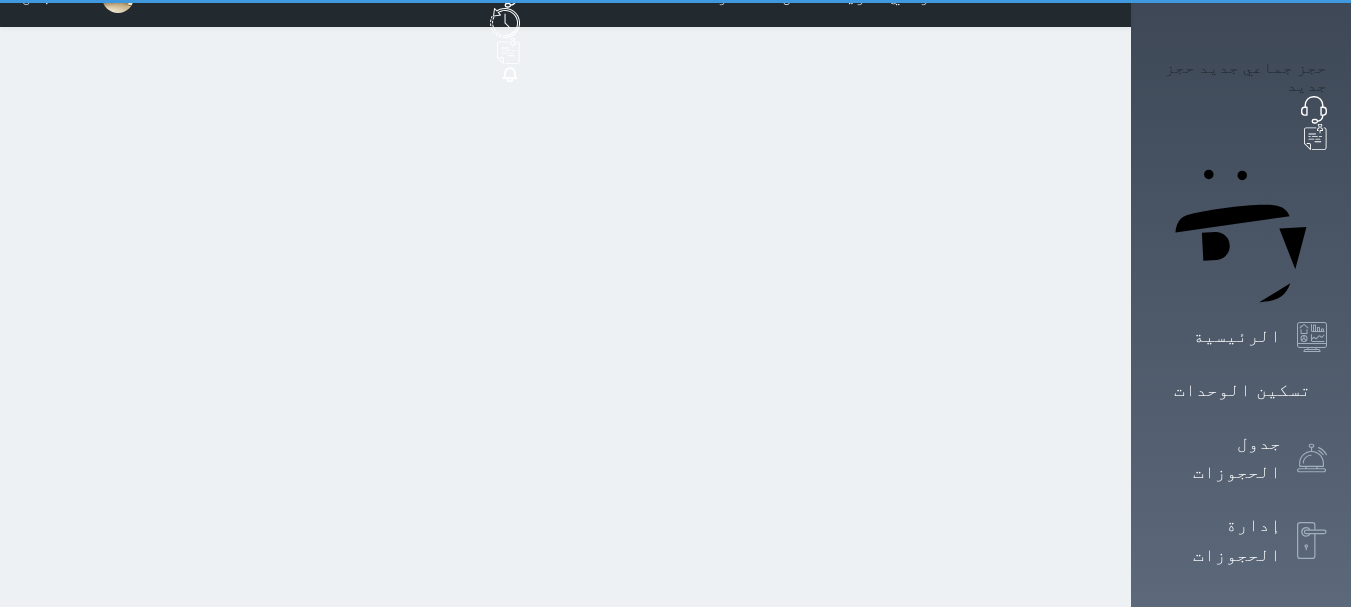scroll, scrollTop: 0, scrollLeft: 0, axis: both 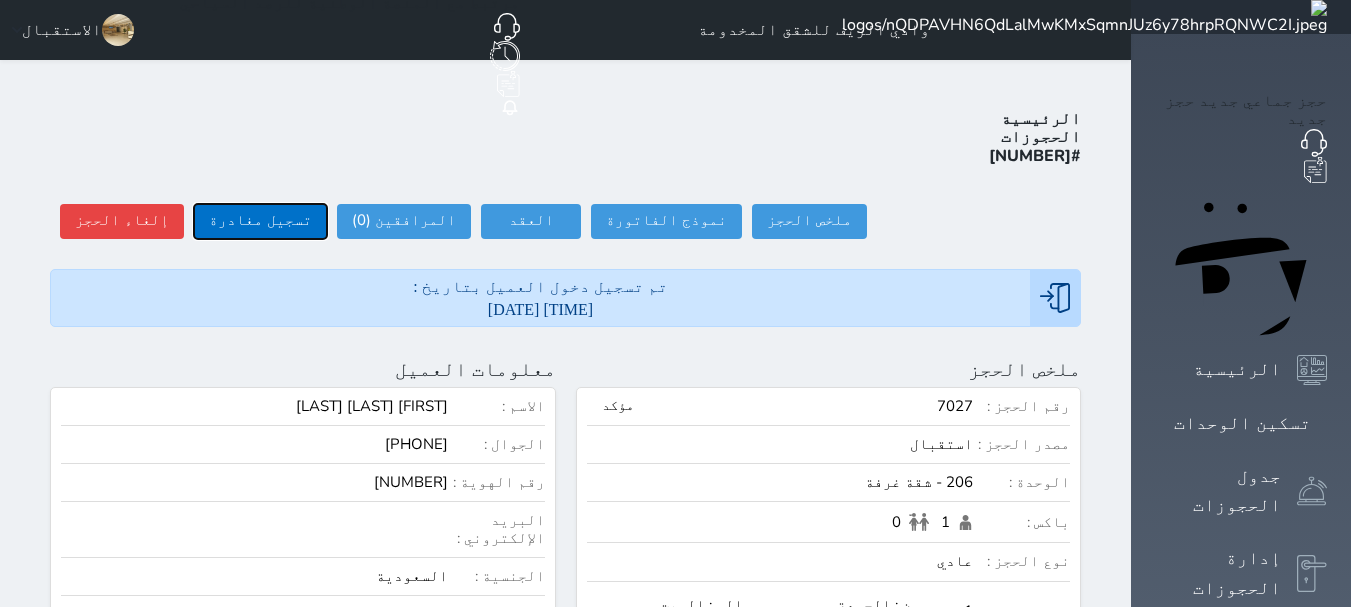 click on "تسجيل مغادرة" at bounding box center [260, 221] 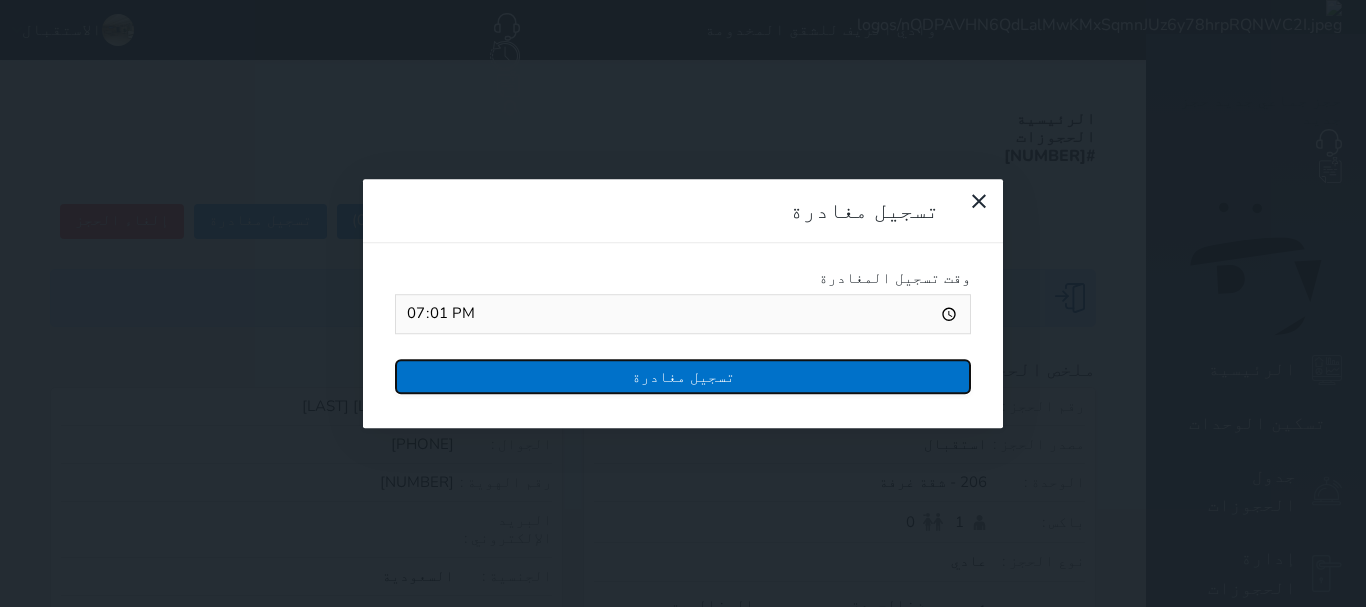 click on "تسجيل مغادرة" at bounding box center (683, 376) 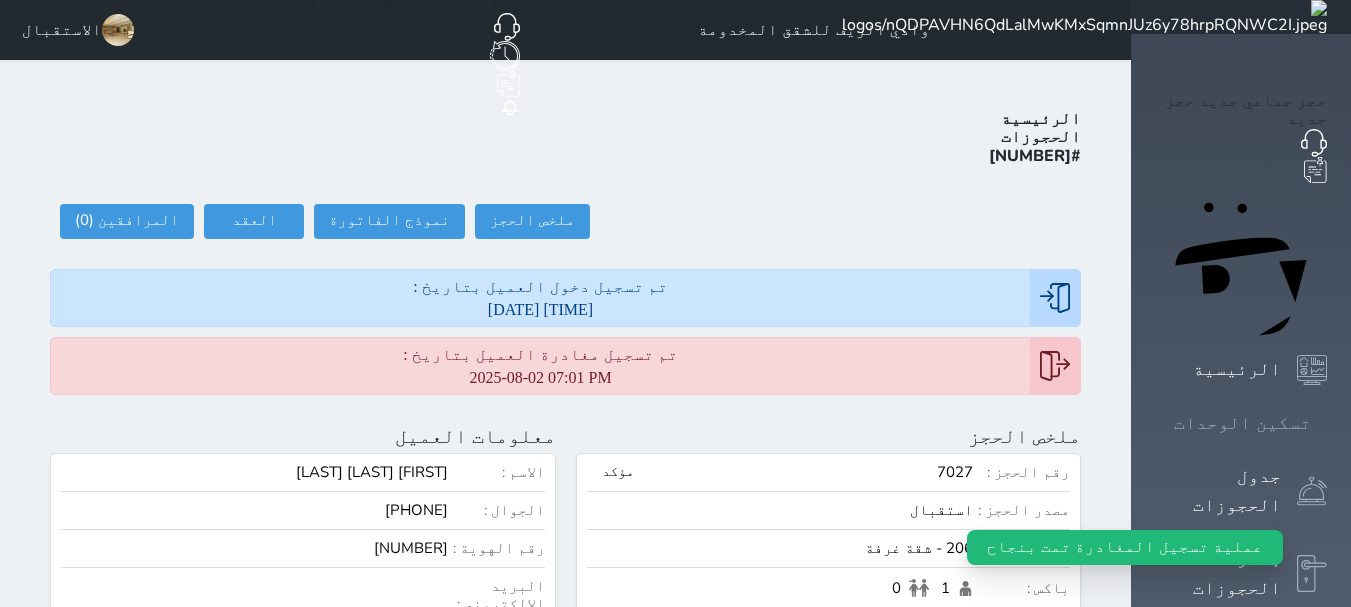 click 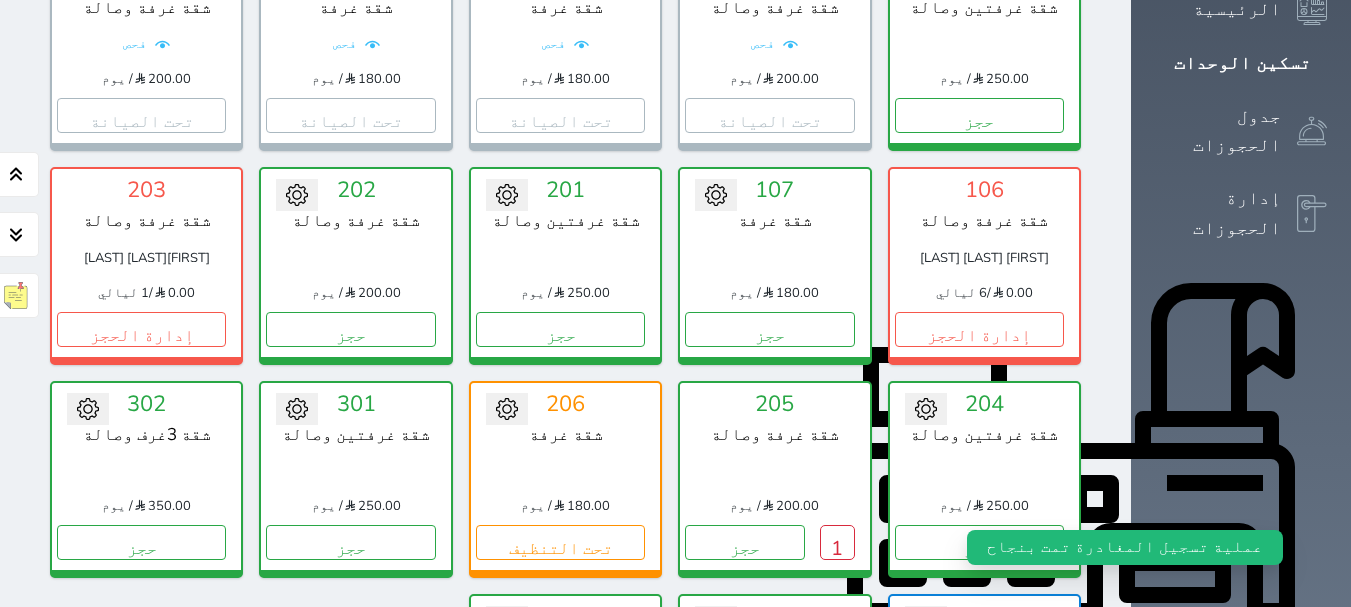 scroll, scrollTop: 378, scrollLeft: 0, axis: vertical 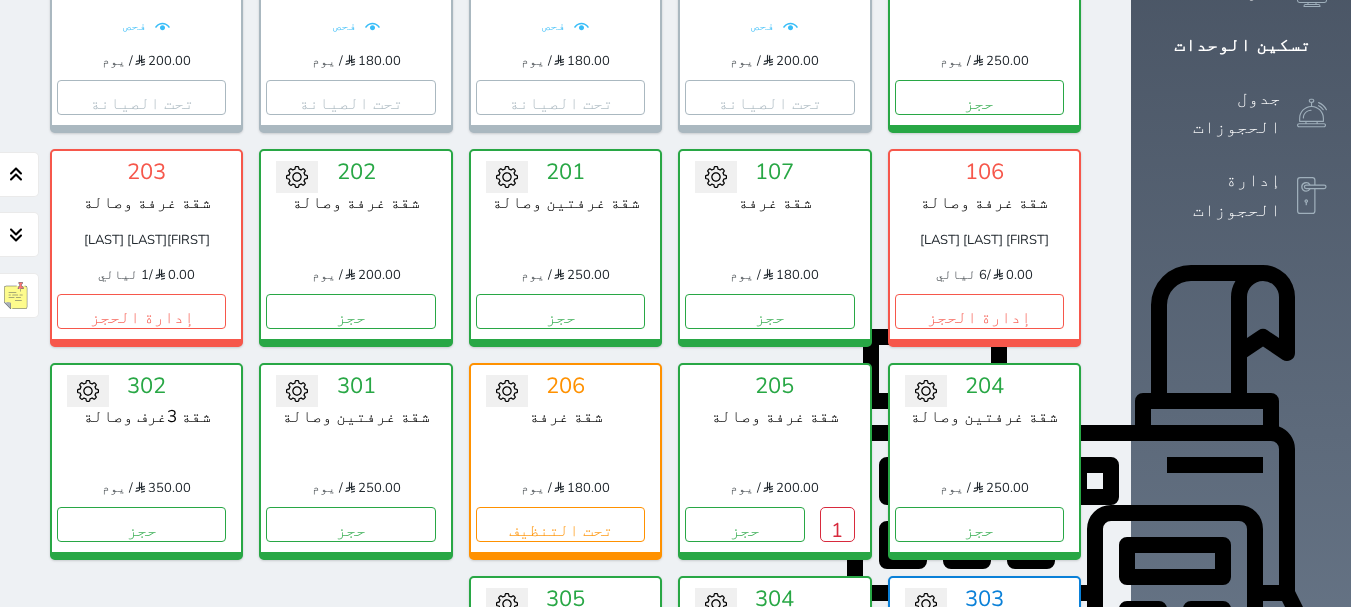 click 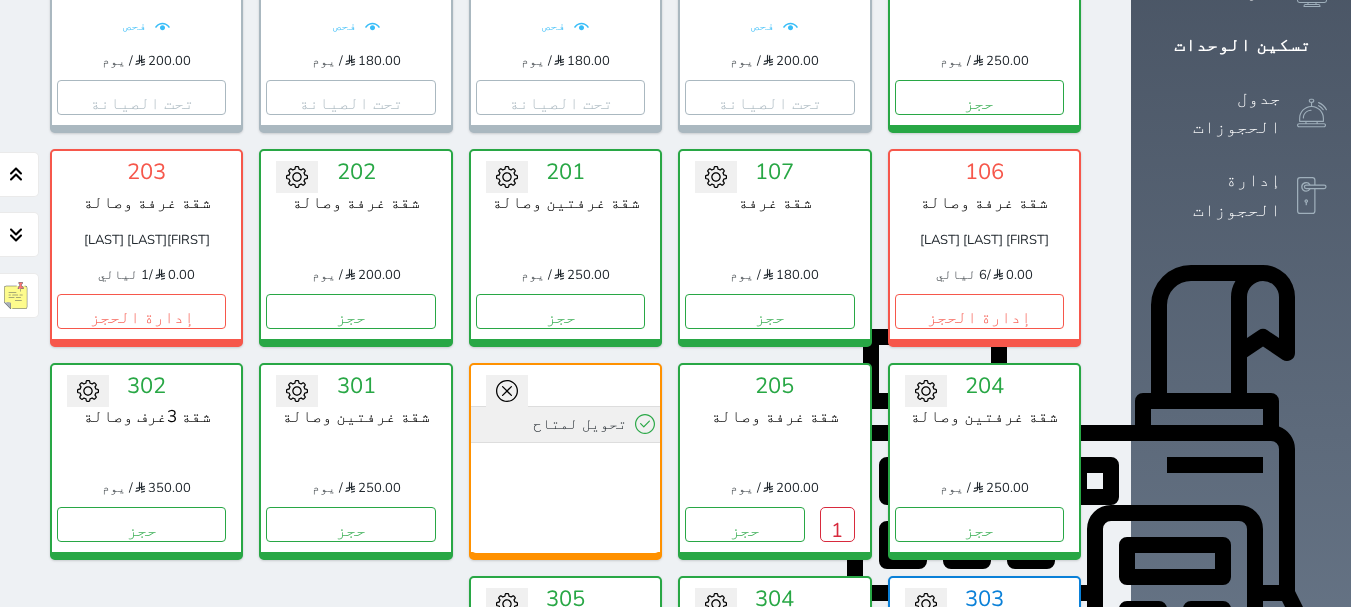 click on "تحويل لمتاح" at bounding box center (565, 424) 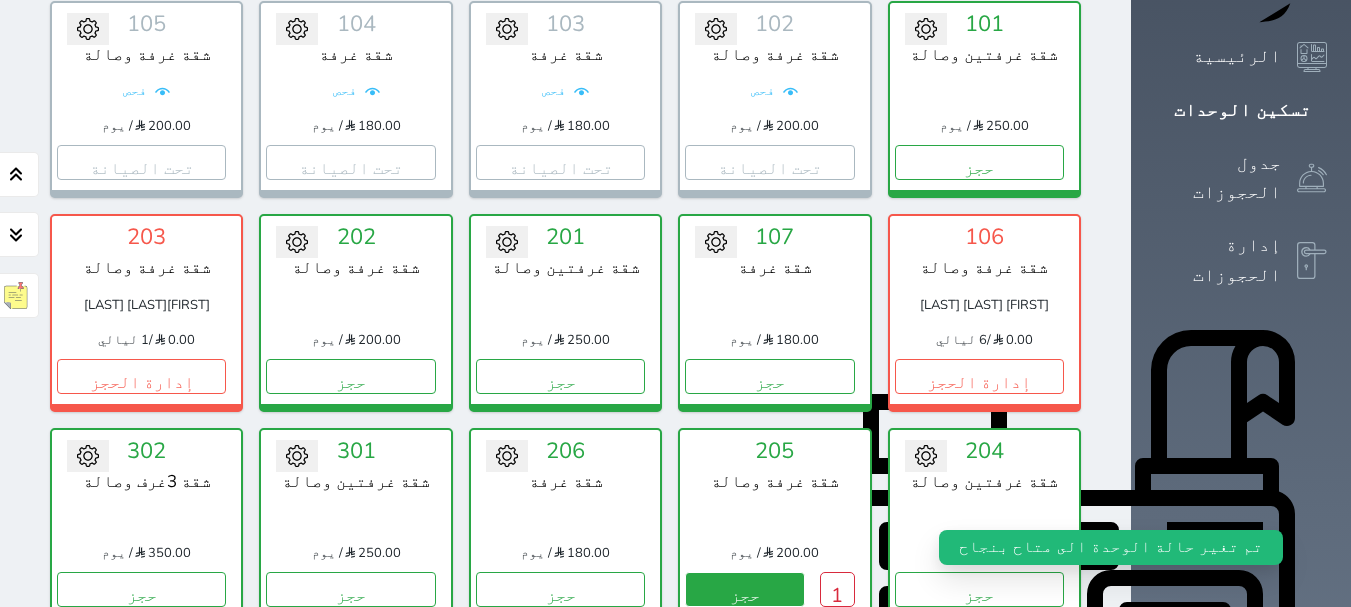 scroll, scrollTop: 278, scrollLeft: 0, axis: vertical 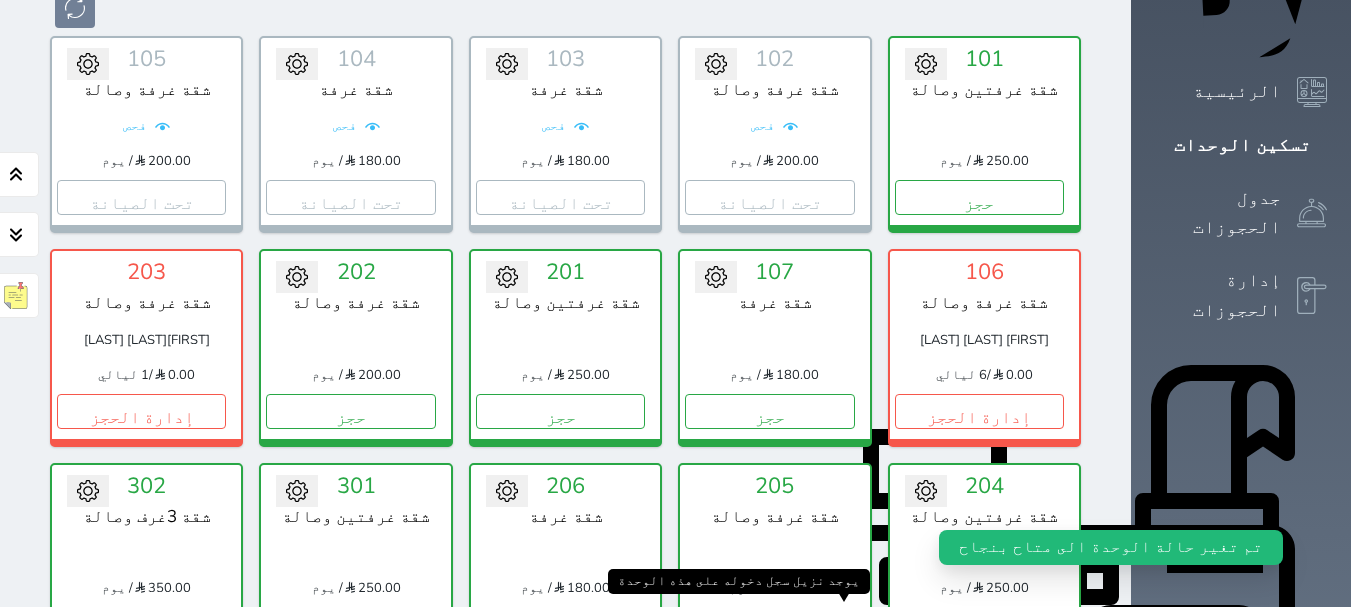 click on "1" at bounding box center (837, 624) 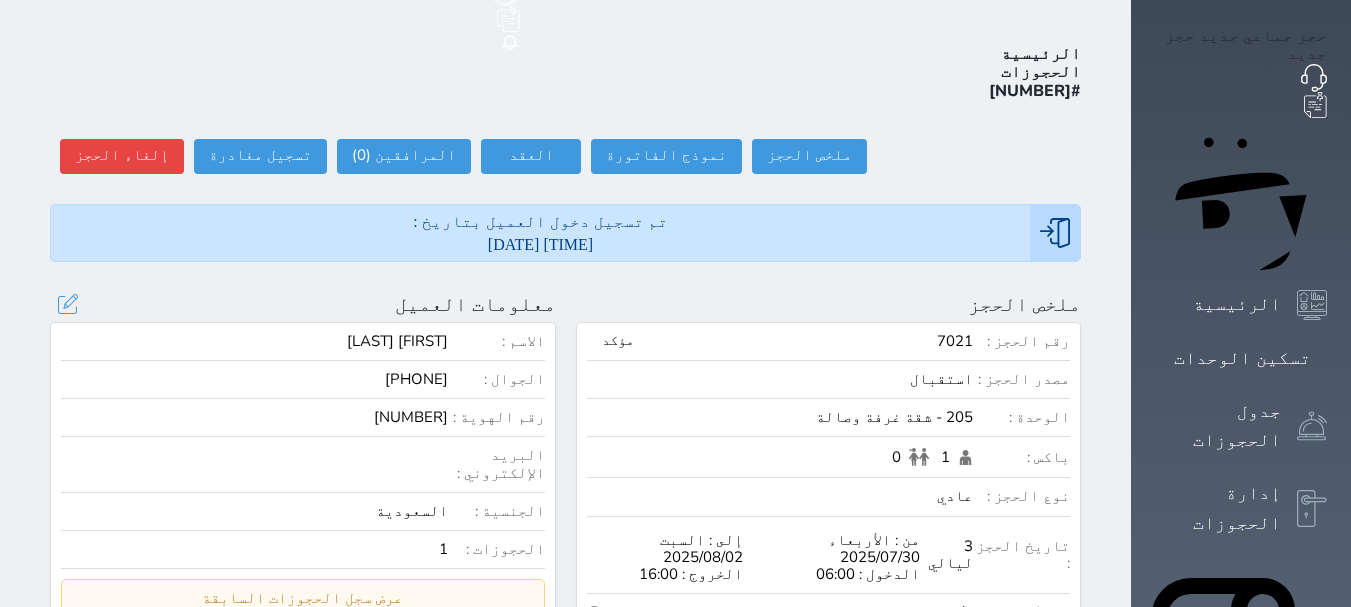 scroll, scrollTop: 100, scrollLeft: 0, axis: vertical 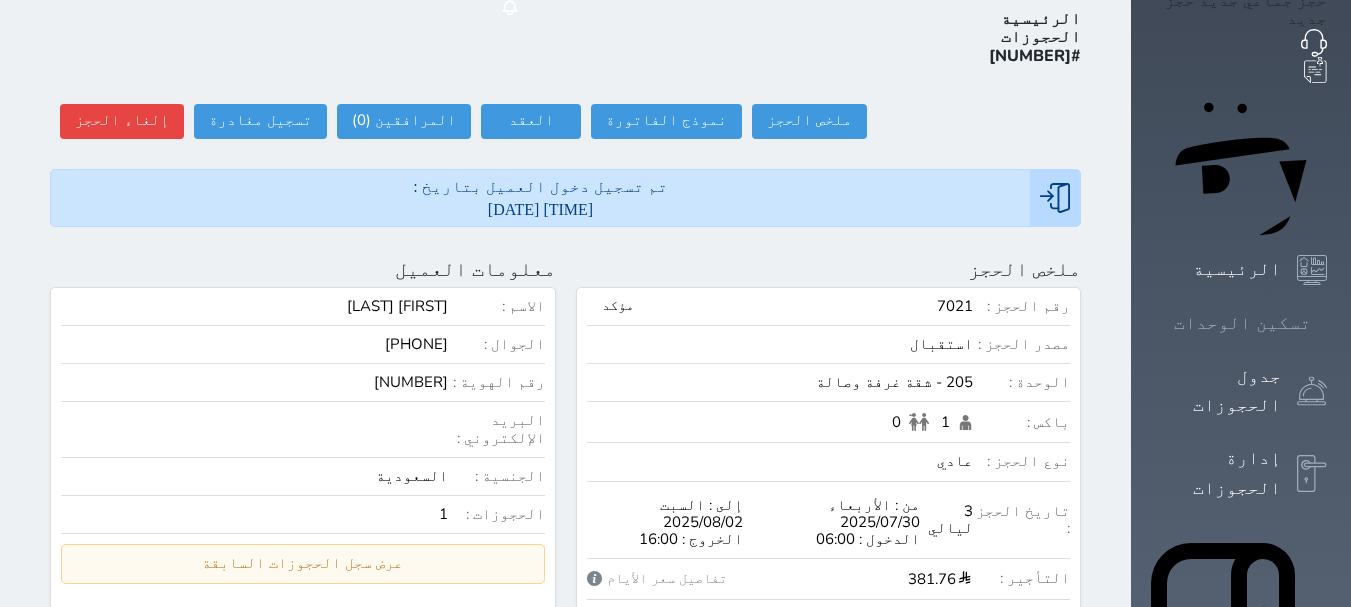 click on "تسكين الوحدات" at bounding box center (1241, 323) 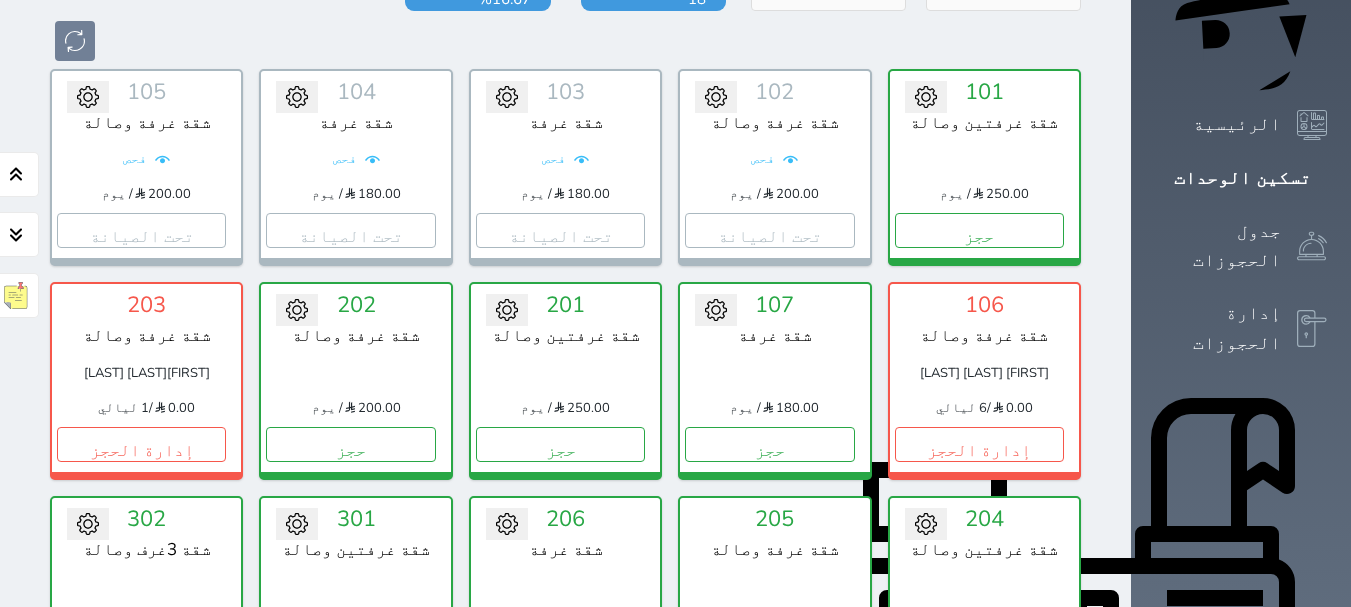 scroll, scrollTop: 278, scrollLeft: 0, axis: vertical 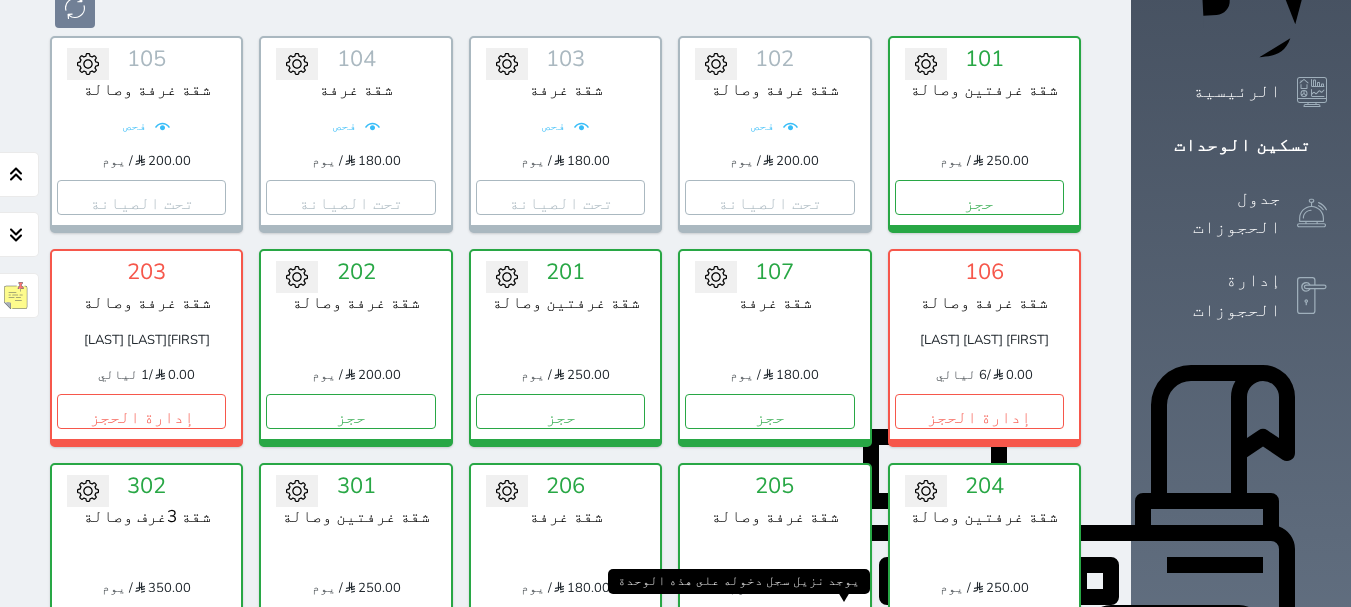 click on "1" at bounding box center (837, 624) 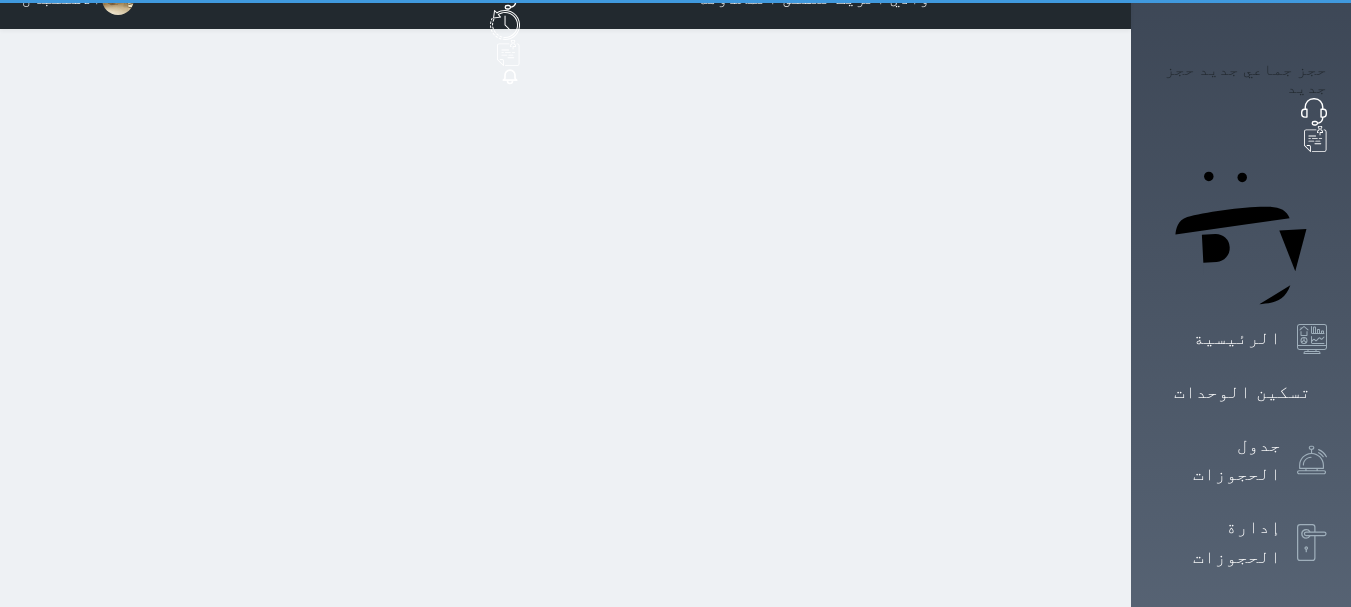 scroll, scrollTop: 0, scrollLeft: 0, axis: both 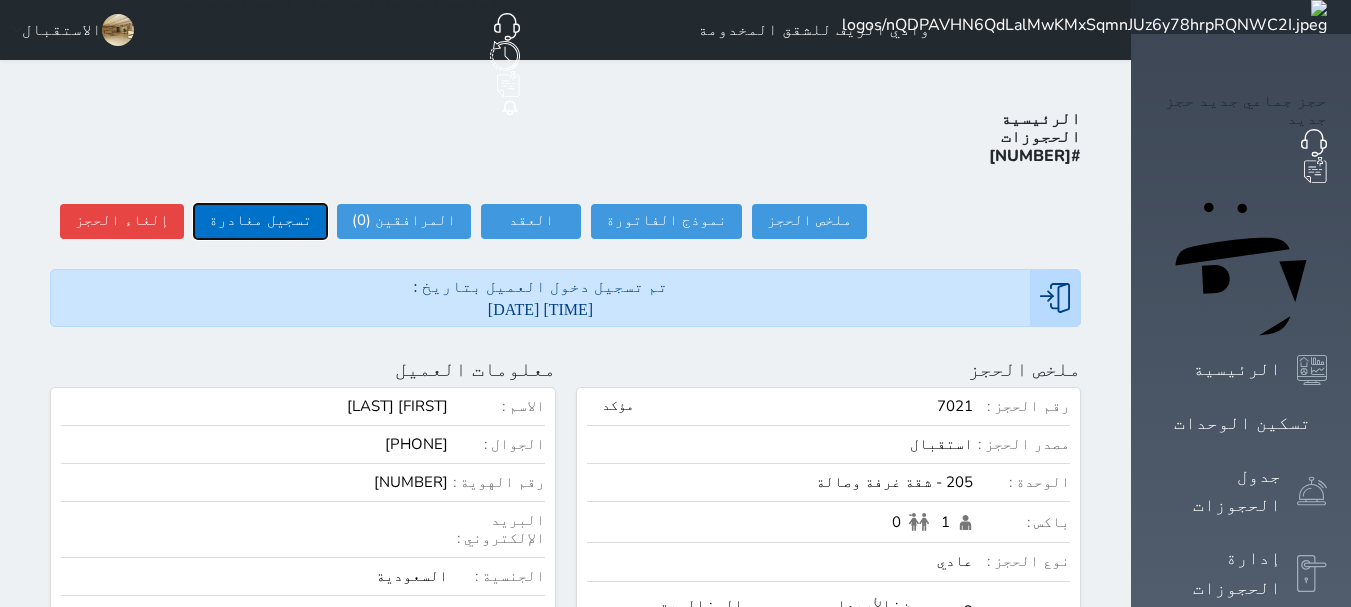 click on "تسجيل مغادرة" at bounding box center [260, 221] 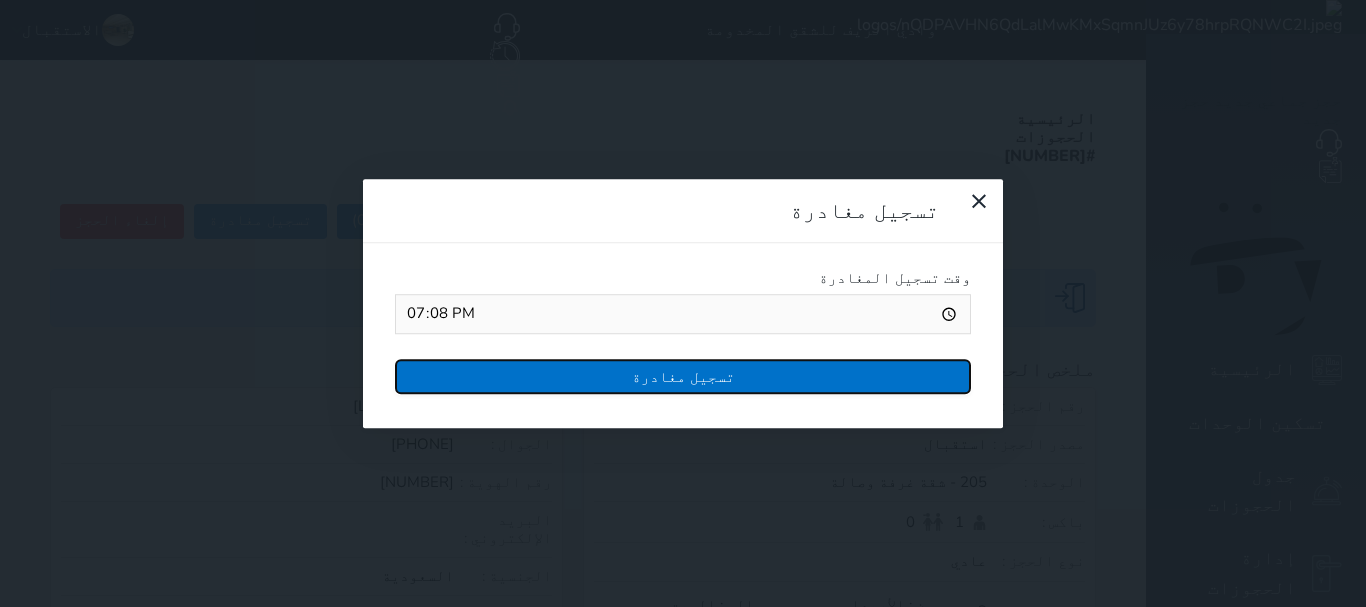 click on "تسجيل مغادرة" at bounding box center [683, 376] 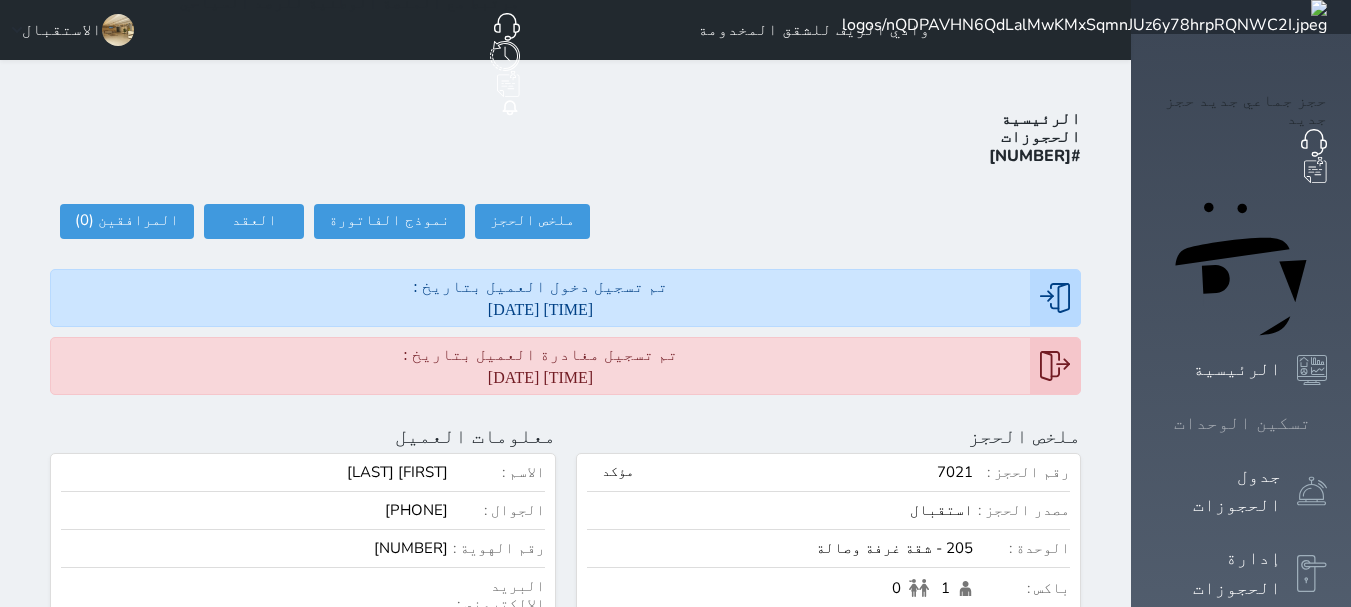 click on "تسكين الوحدات" at bounding box center [1242, 423] 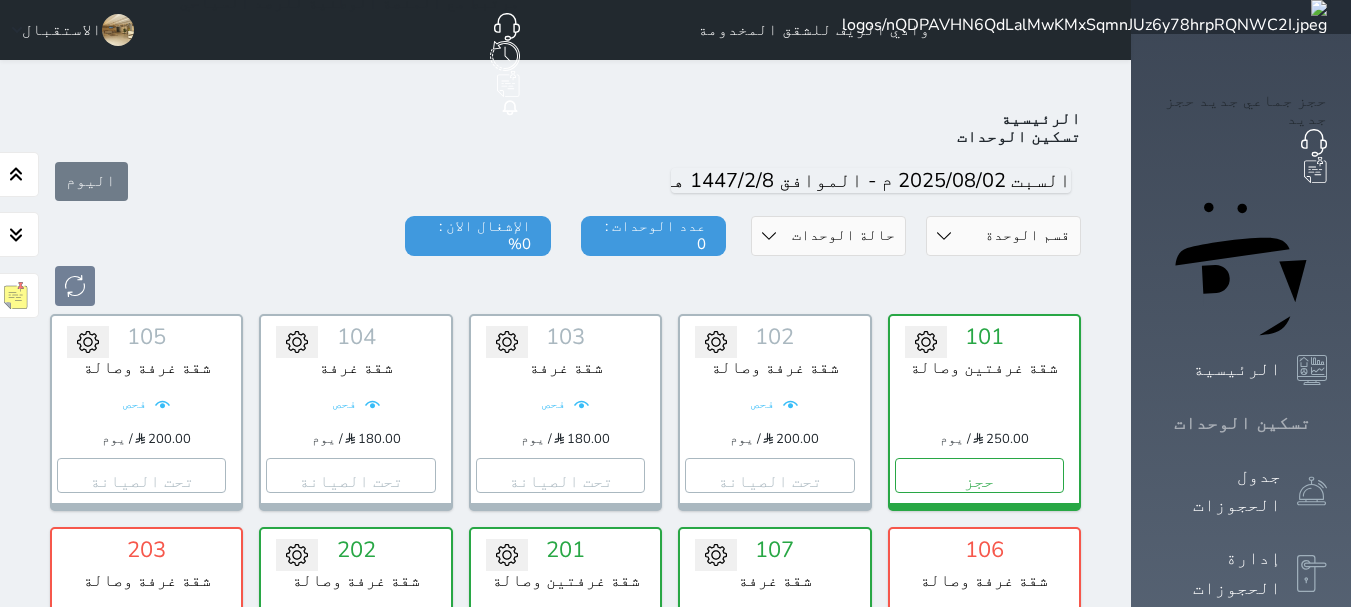 scroll, scrollTop: 78, scrollLeft: 0, axis: vertical 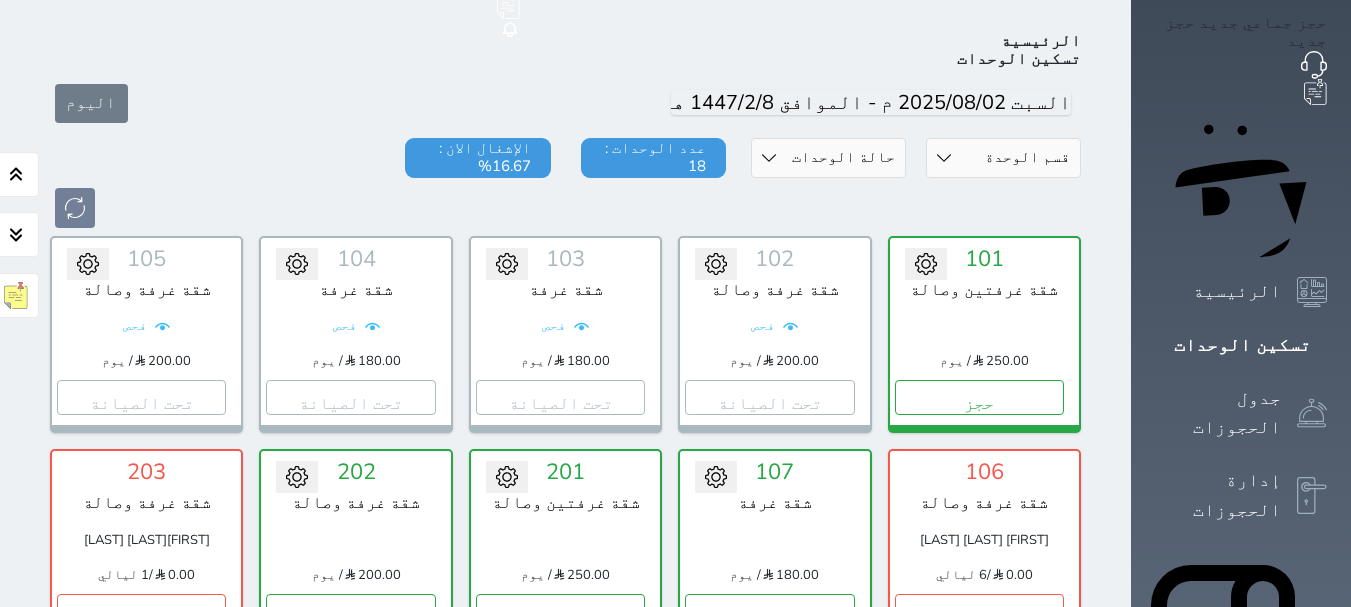 click 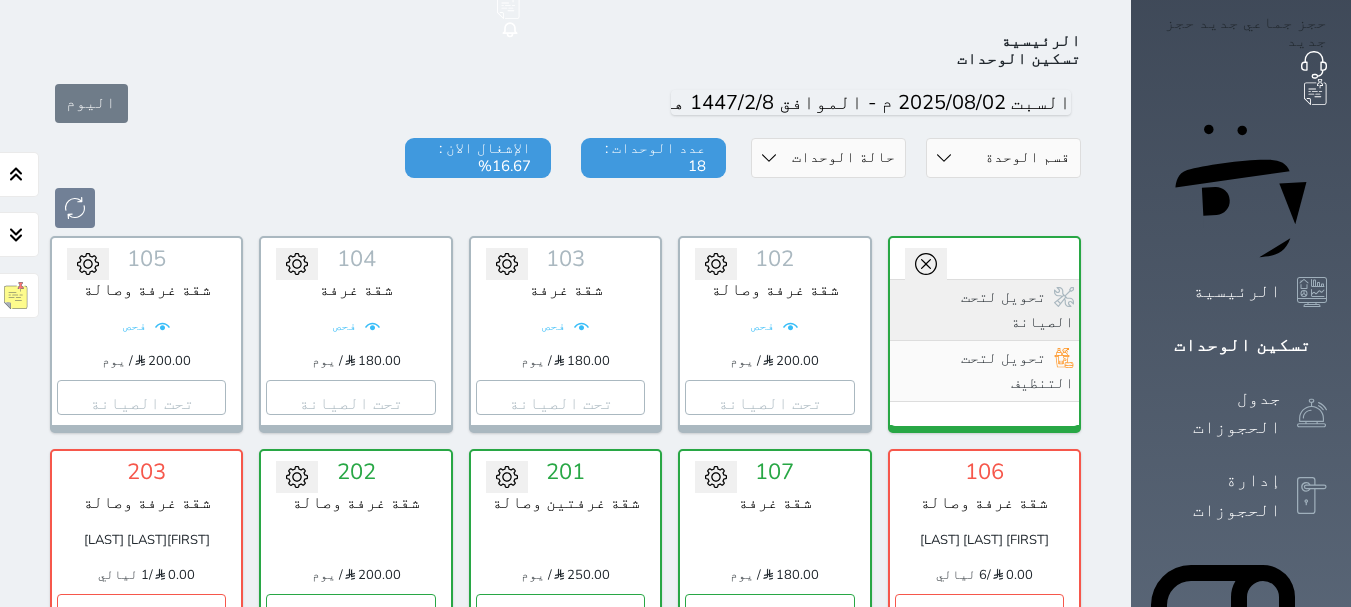 click on "تحويل لتحت الصيانة" at bounding box center (984, 309) 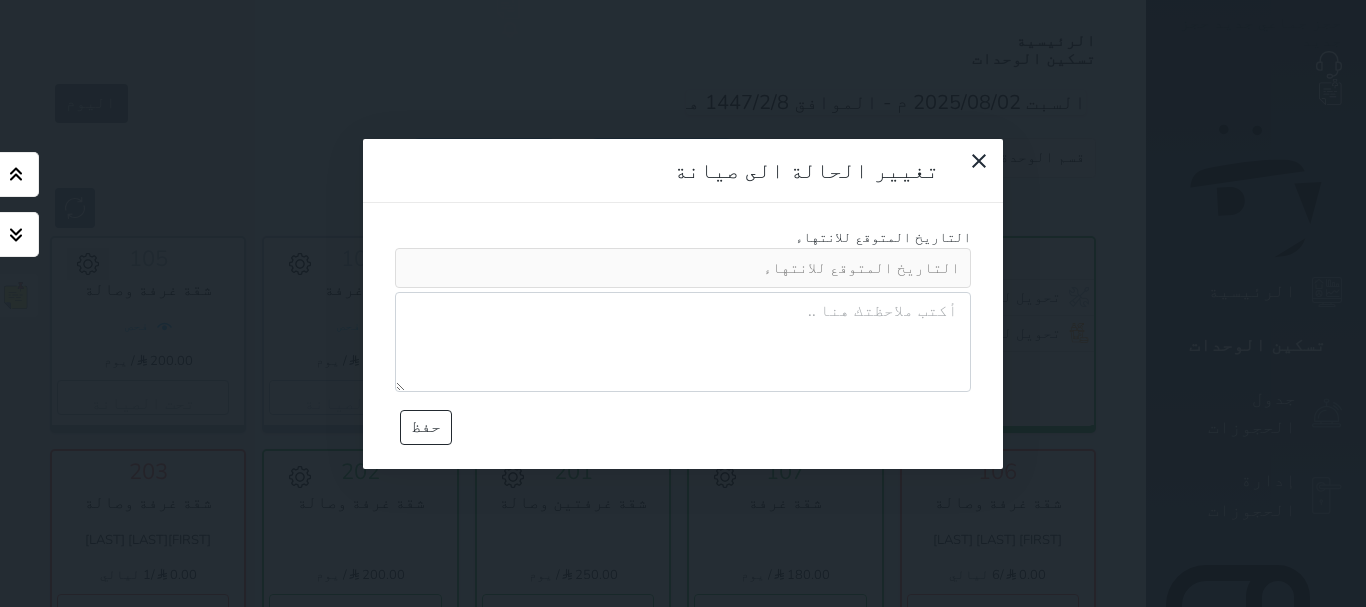click at bounding box center [683, 342] 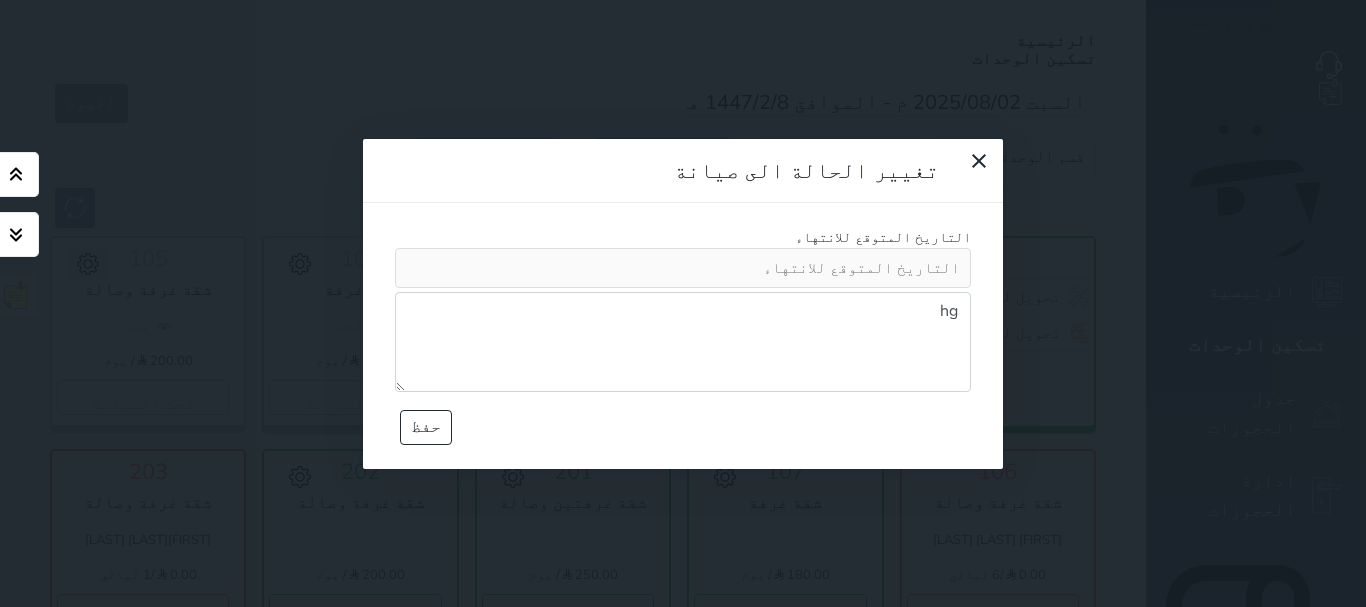 type on "h" 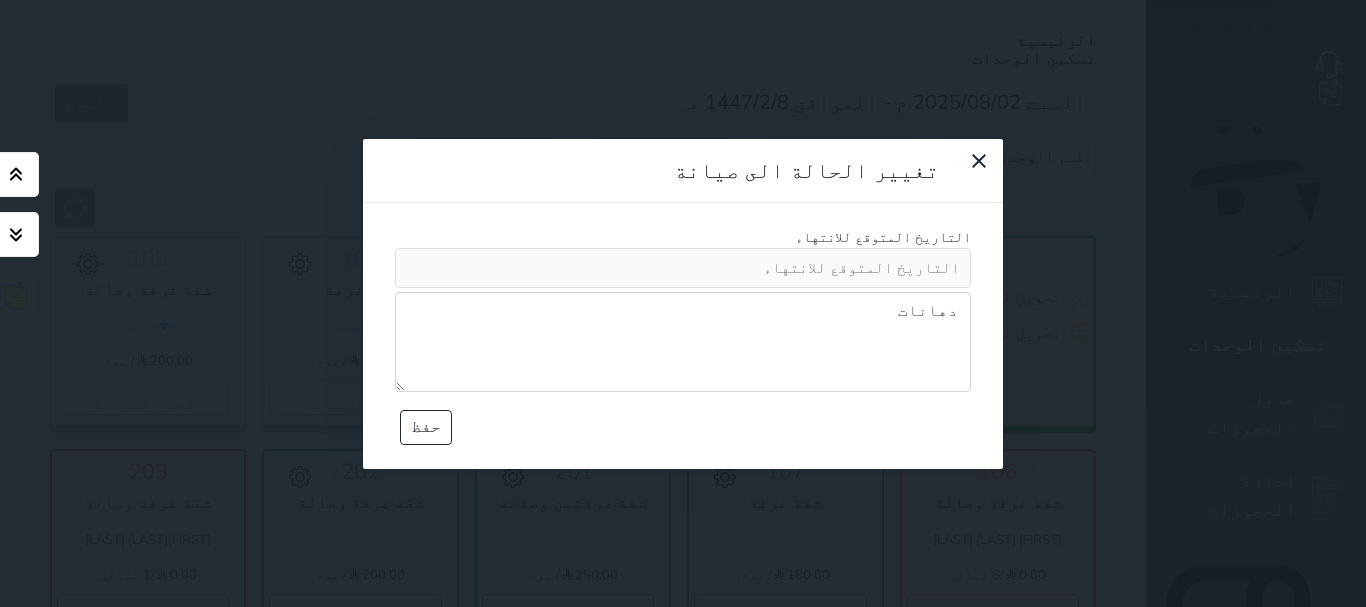 type on "دهانات" 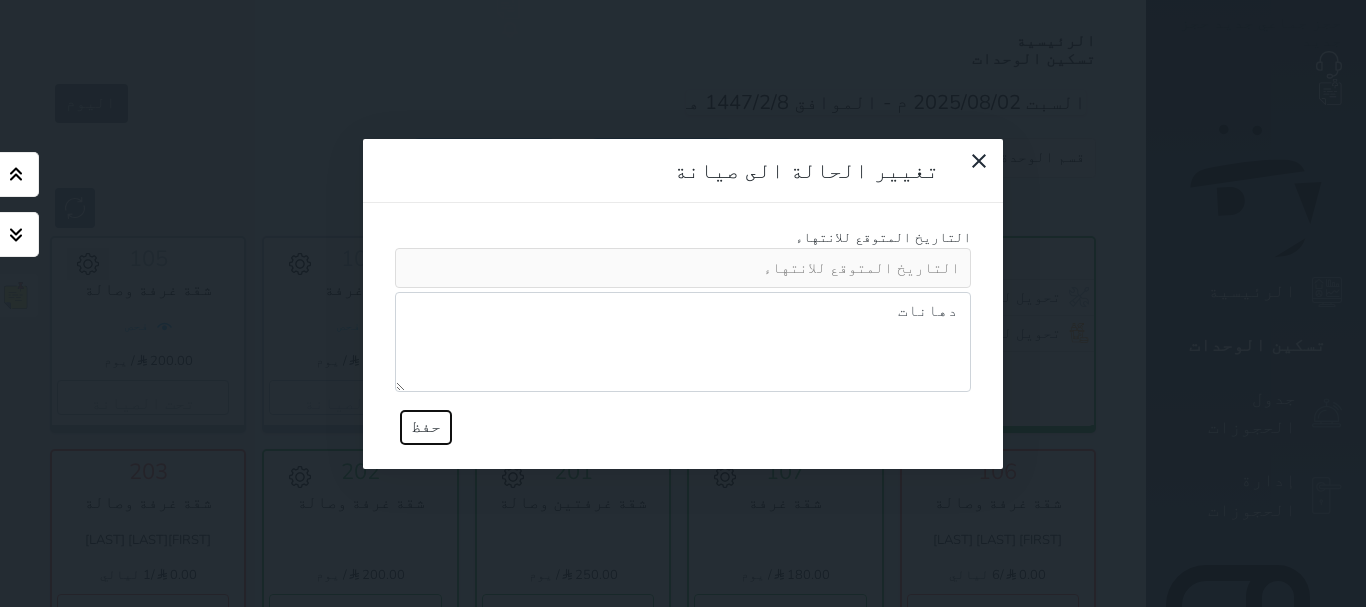 click on "حفظ" at bounding box center (426, 427) 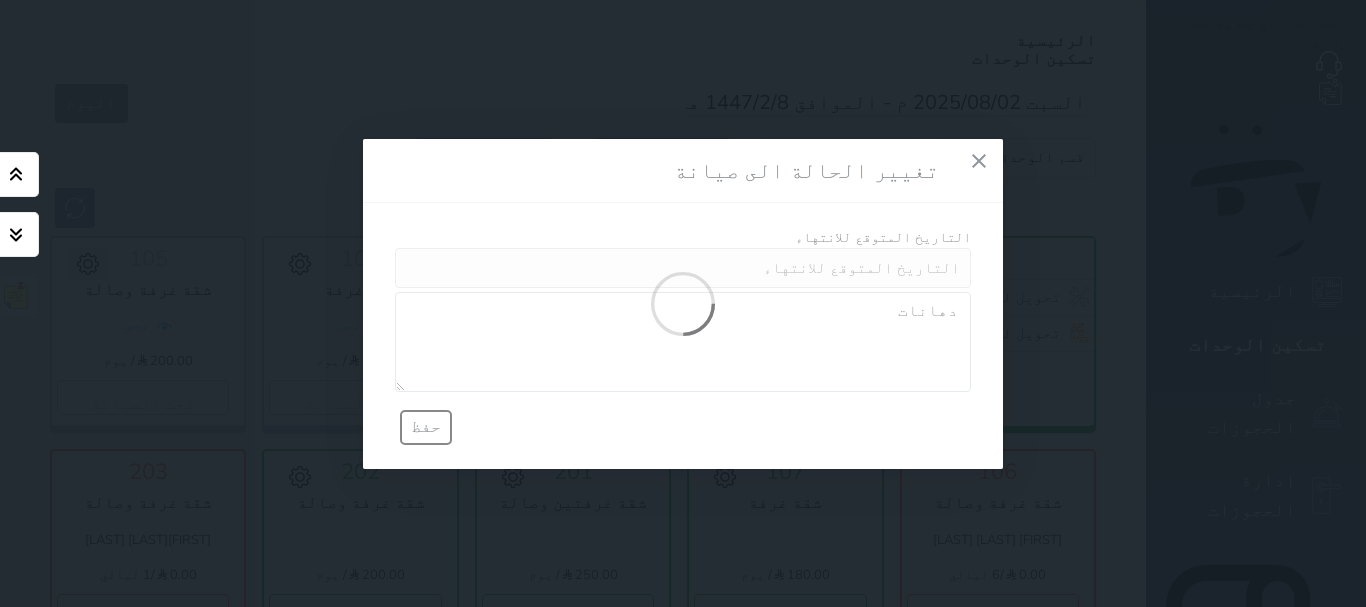 type 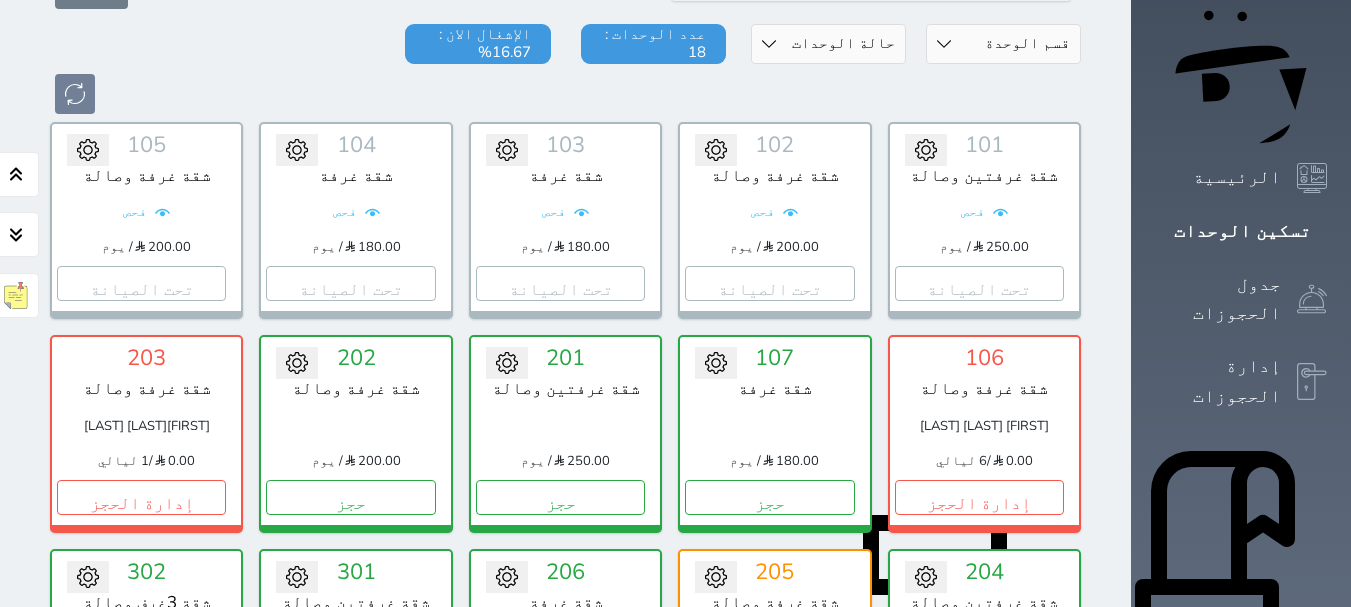 scroll, scrollTop: 178, scrollLeft: 0, axis: vertical 